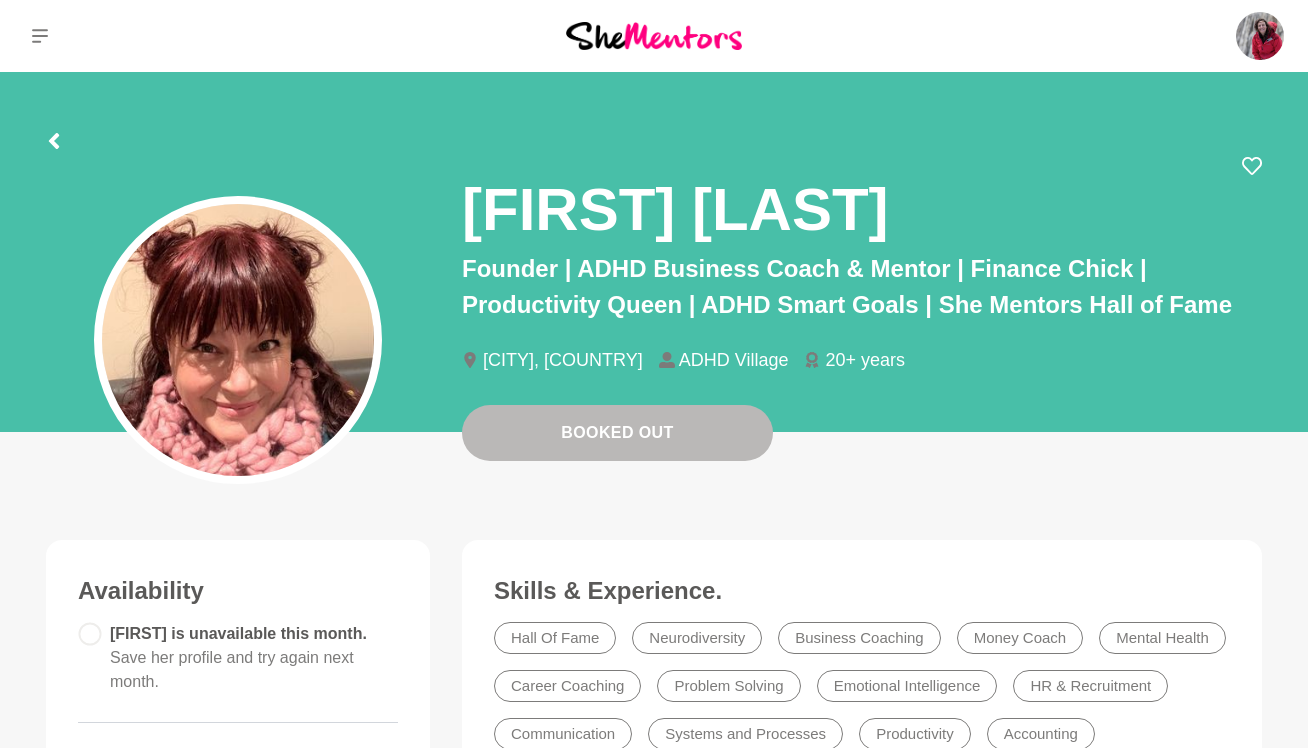 scroll, scrollTop: 0, scrollLeft: 0, axis: both 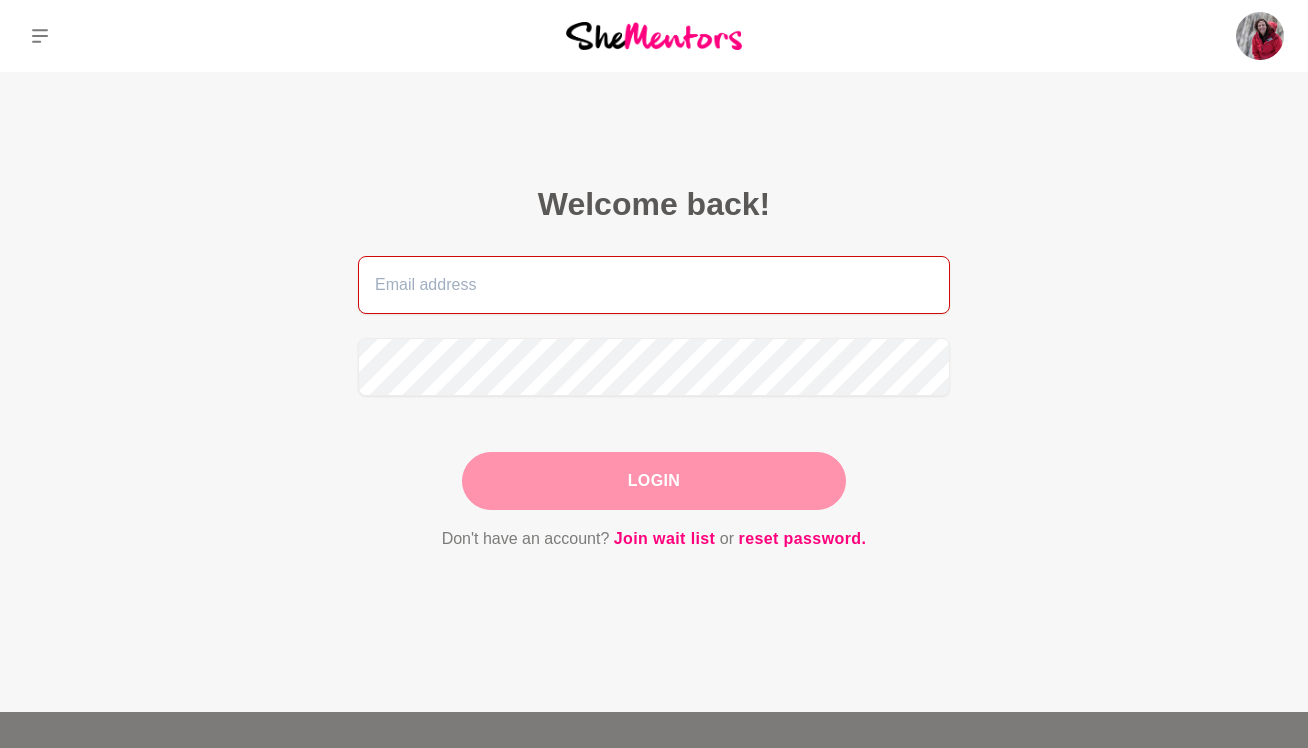 type on "[EMAIL]" 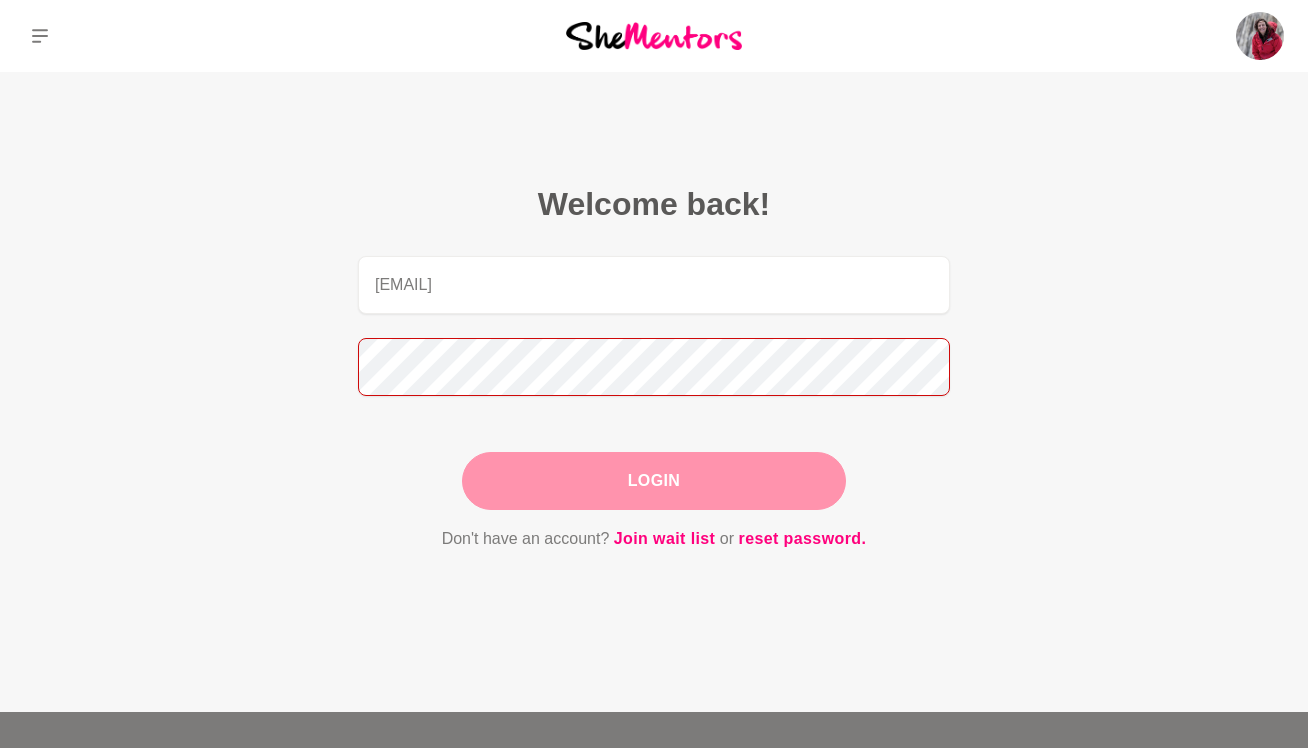 click at bounding box center (358, 552) 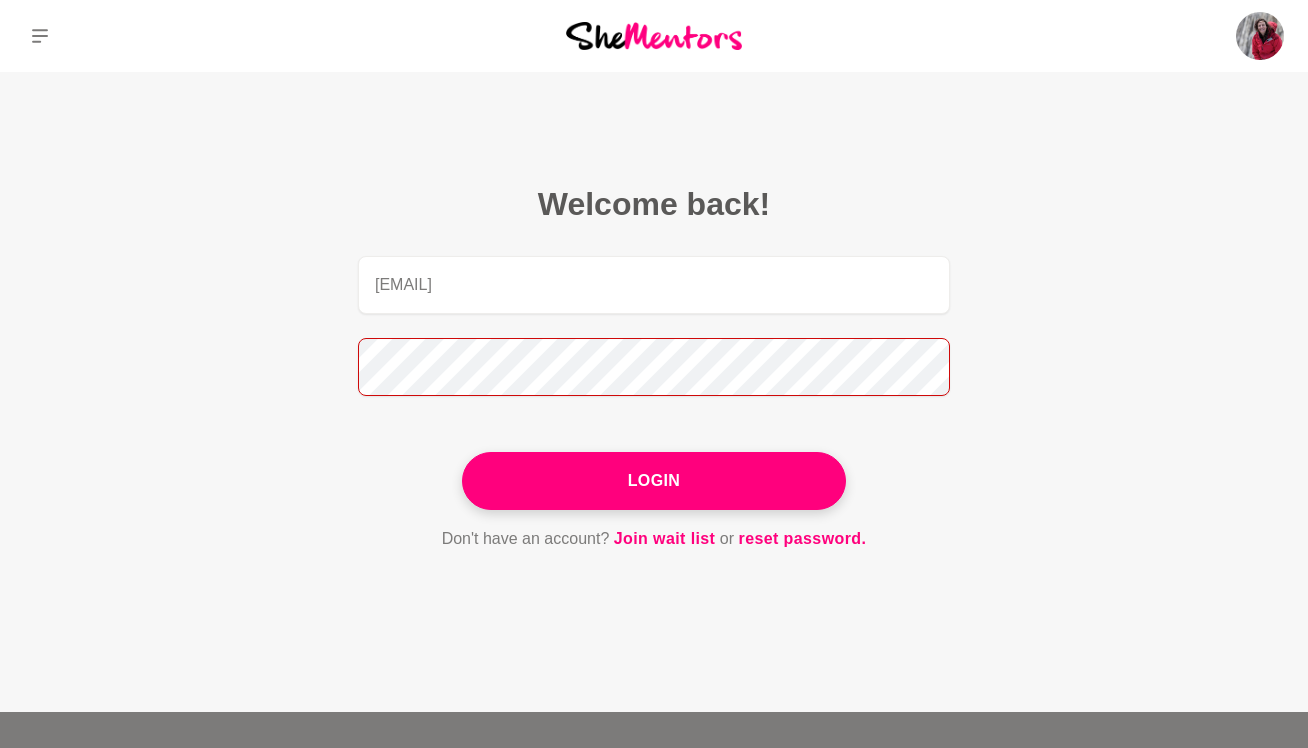click on "Login" at bounding box center (654, 481) 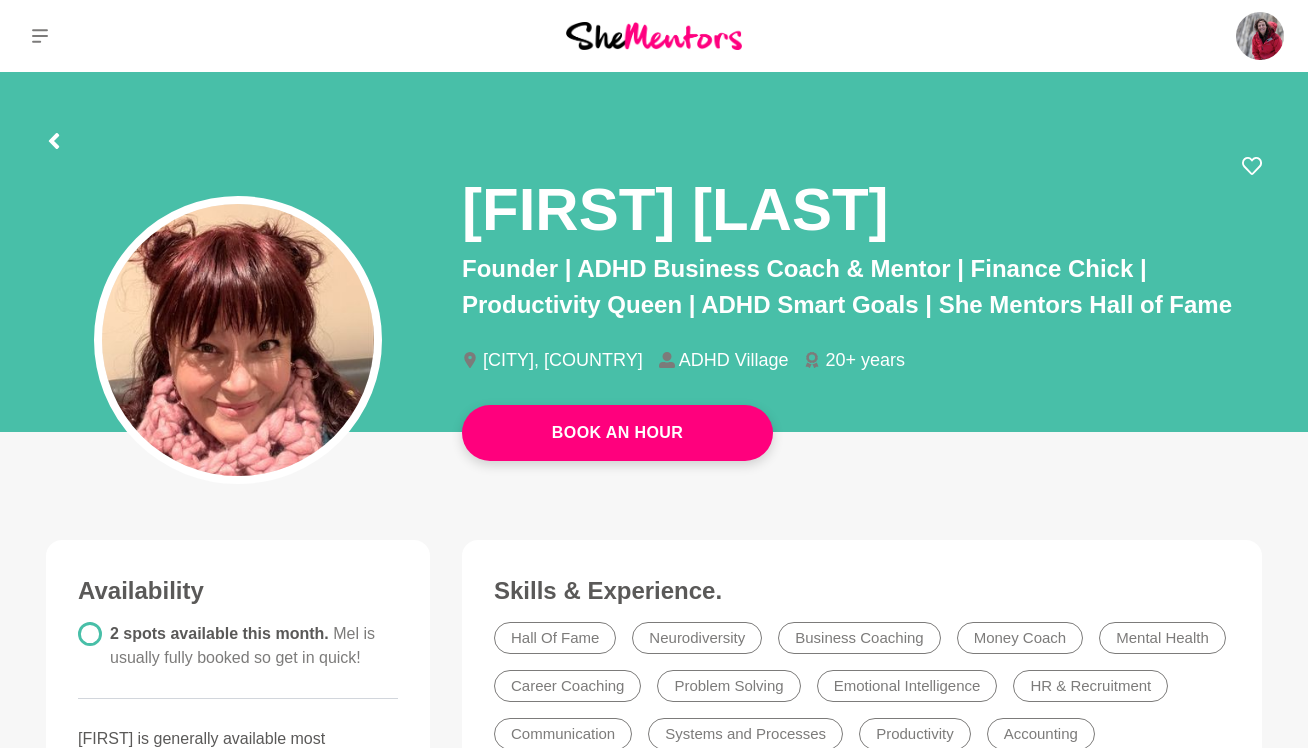 click at bounding box center (40, 36) 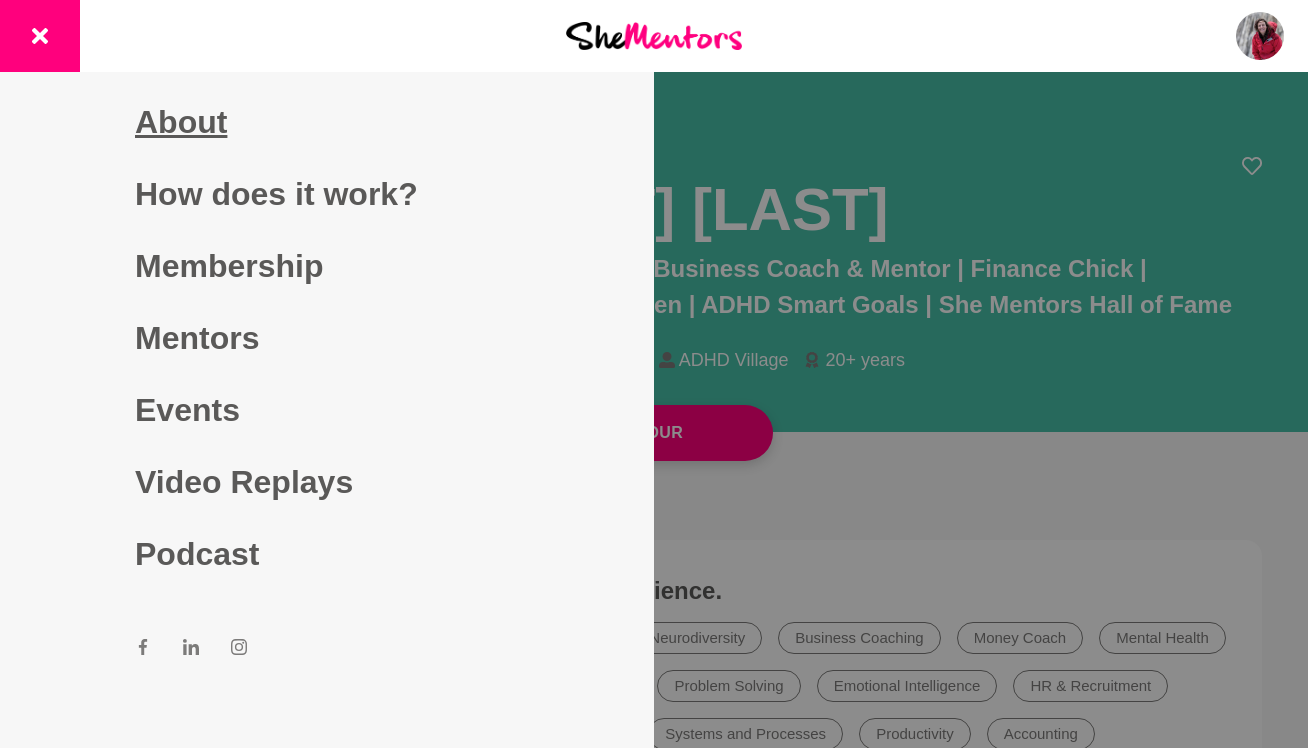 click on "About" at bounding box center [327, 122] 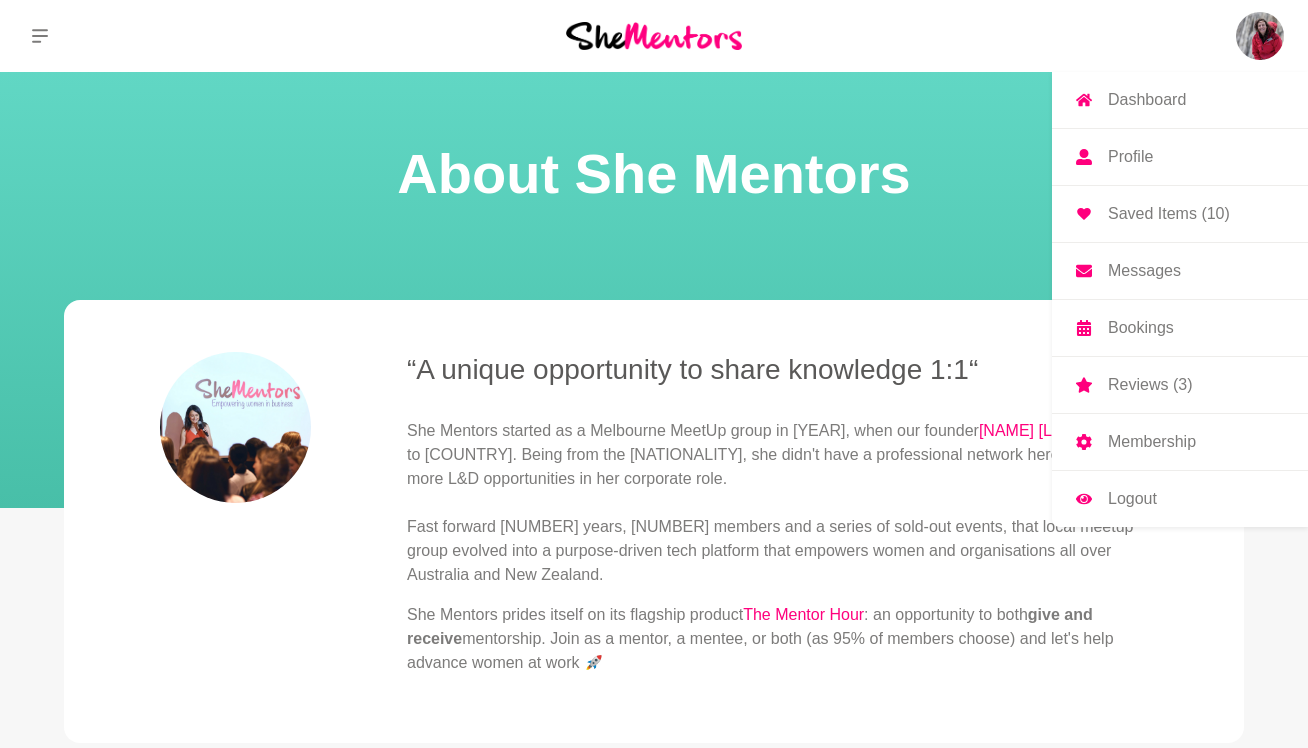 click at bounding box center (1260, 36) 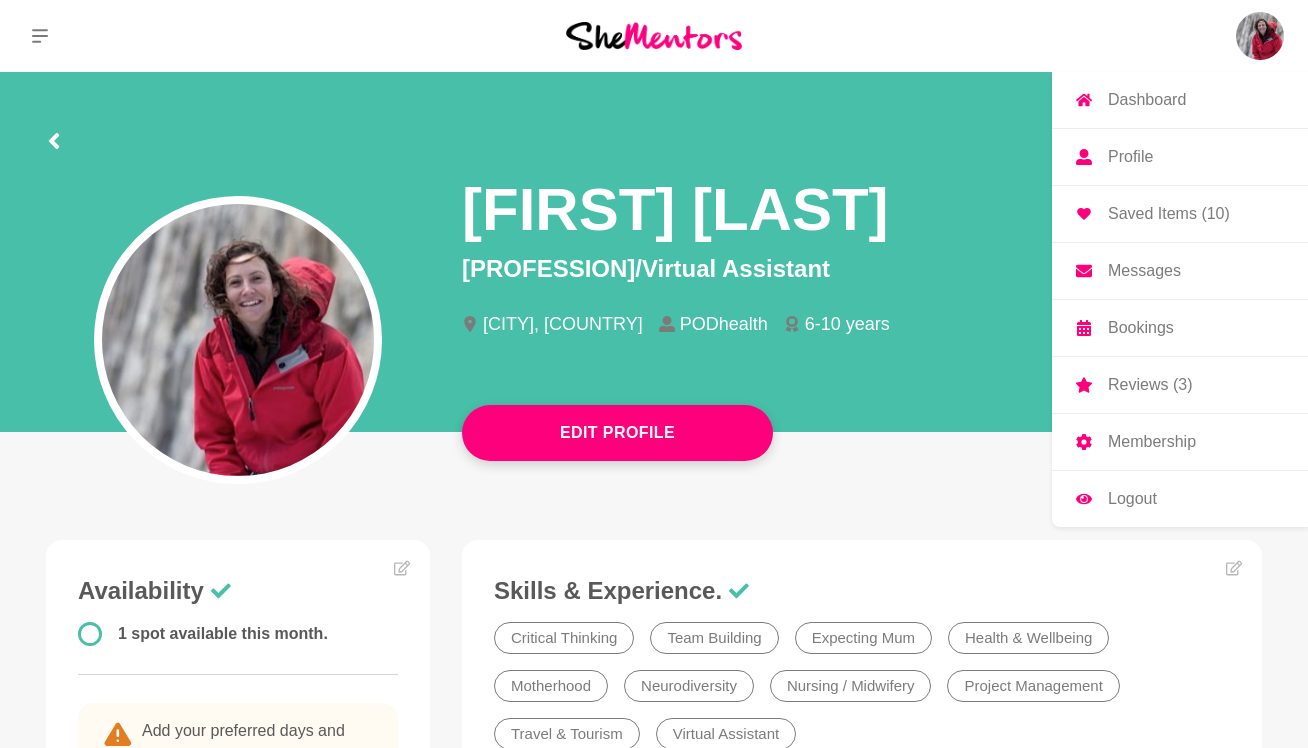 click on "Profile" at bounding box center [1130, 157] 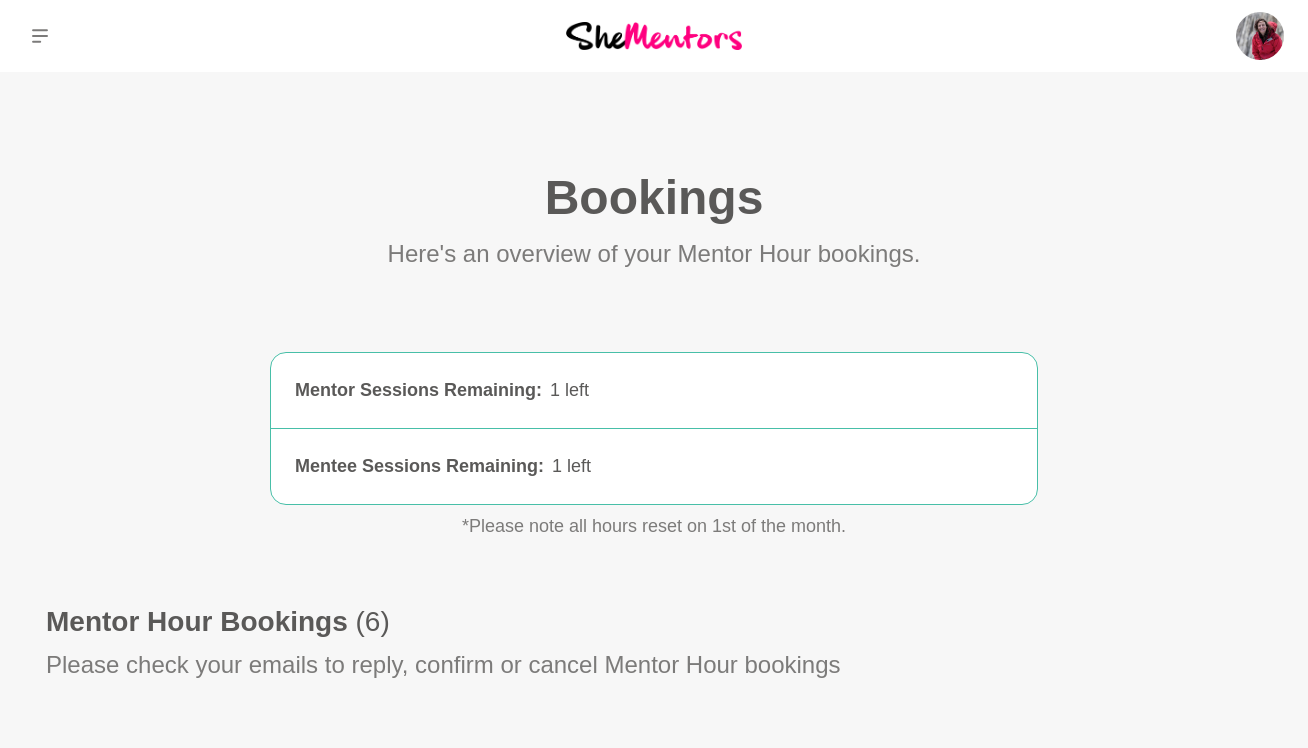 scroll, scrollTop: 0, scrollLeft: 0, axis: both 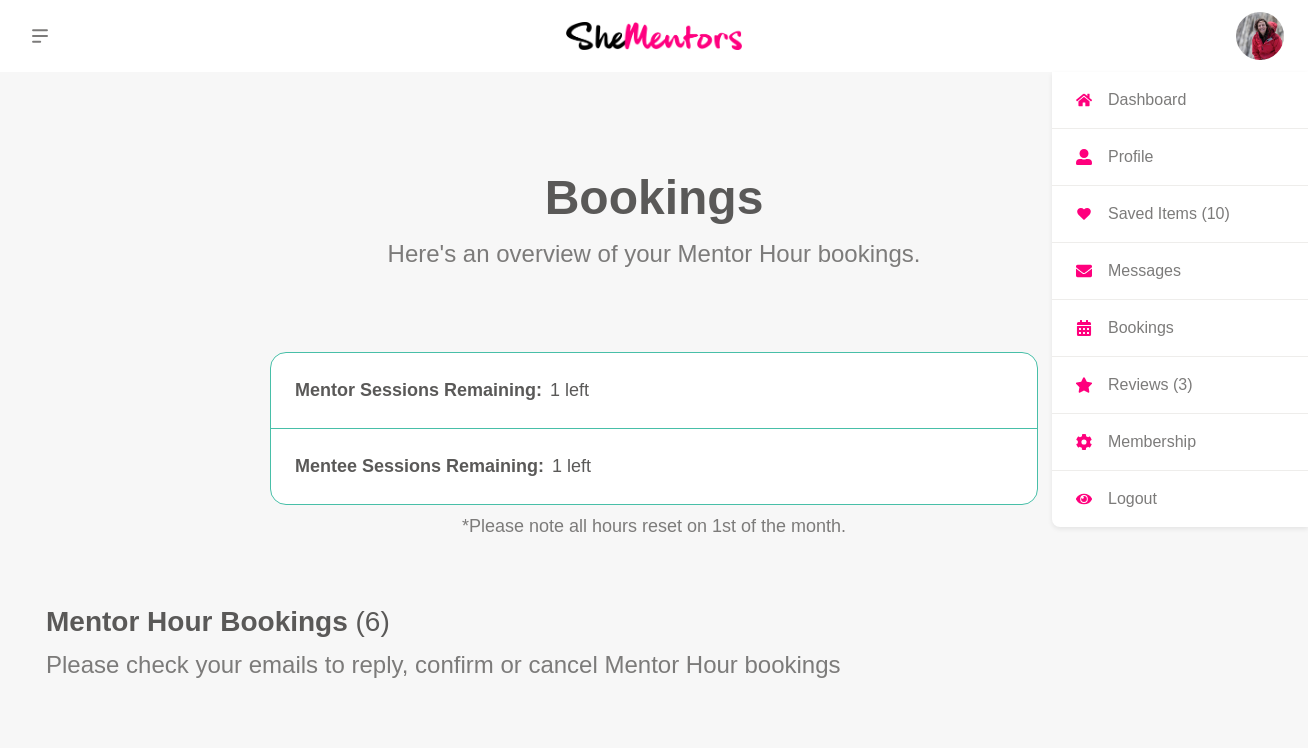 click at bounding box center [1260, 36] 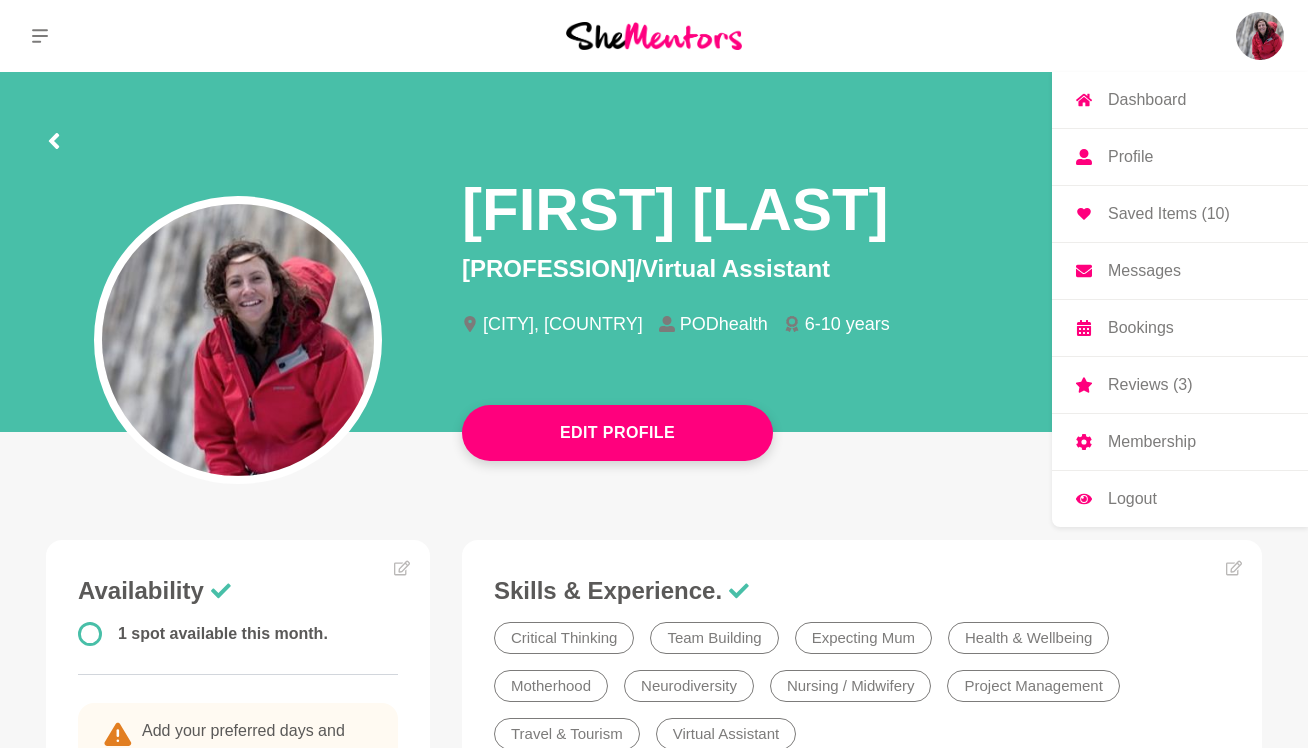 click on "Membership" at bounding box center (1152, 442) 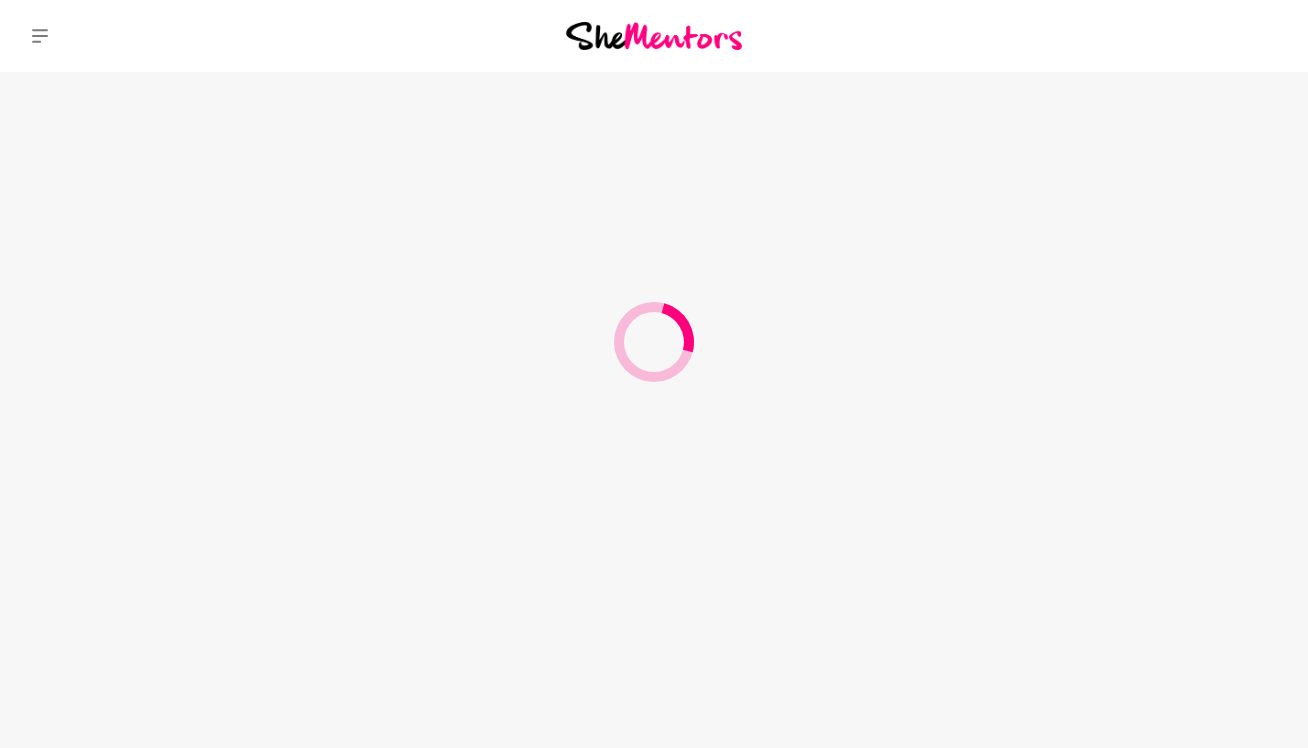 scroll, scrollTop: 0, scrollLeft: 0, axis: both 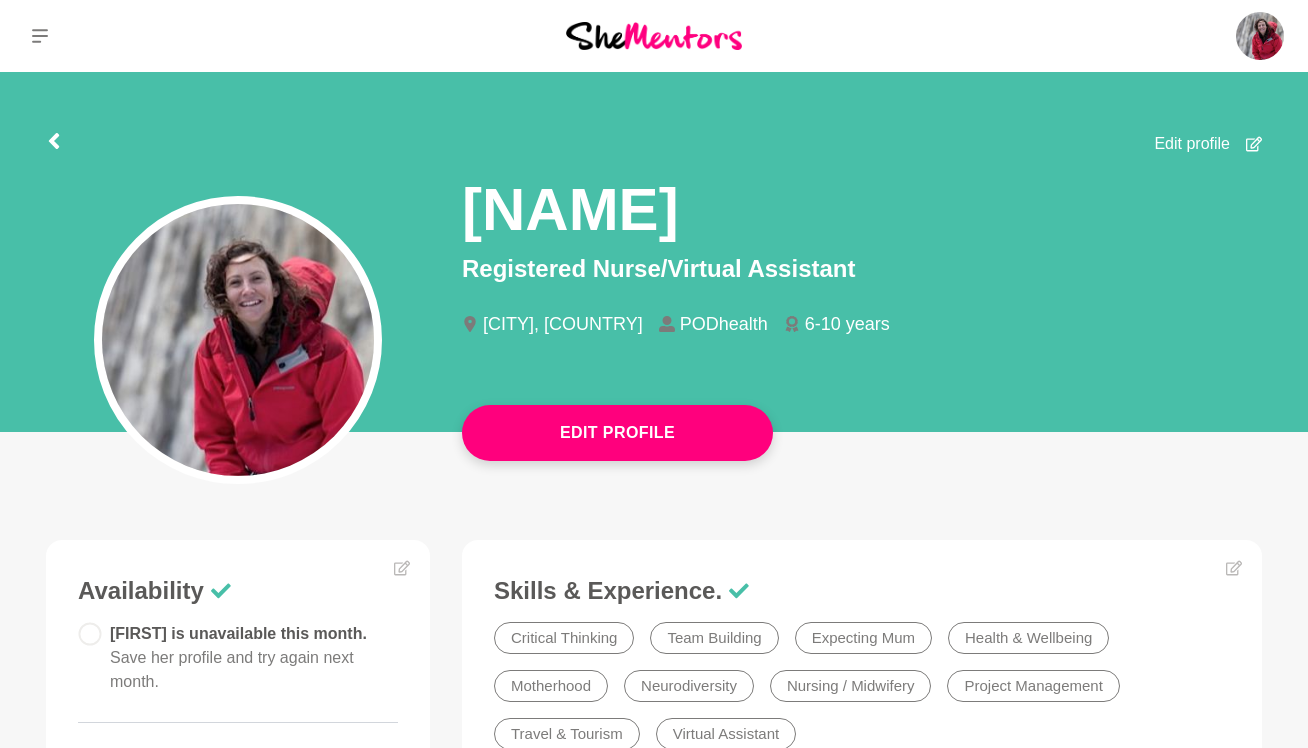 click 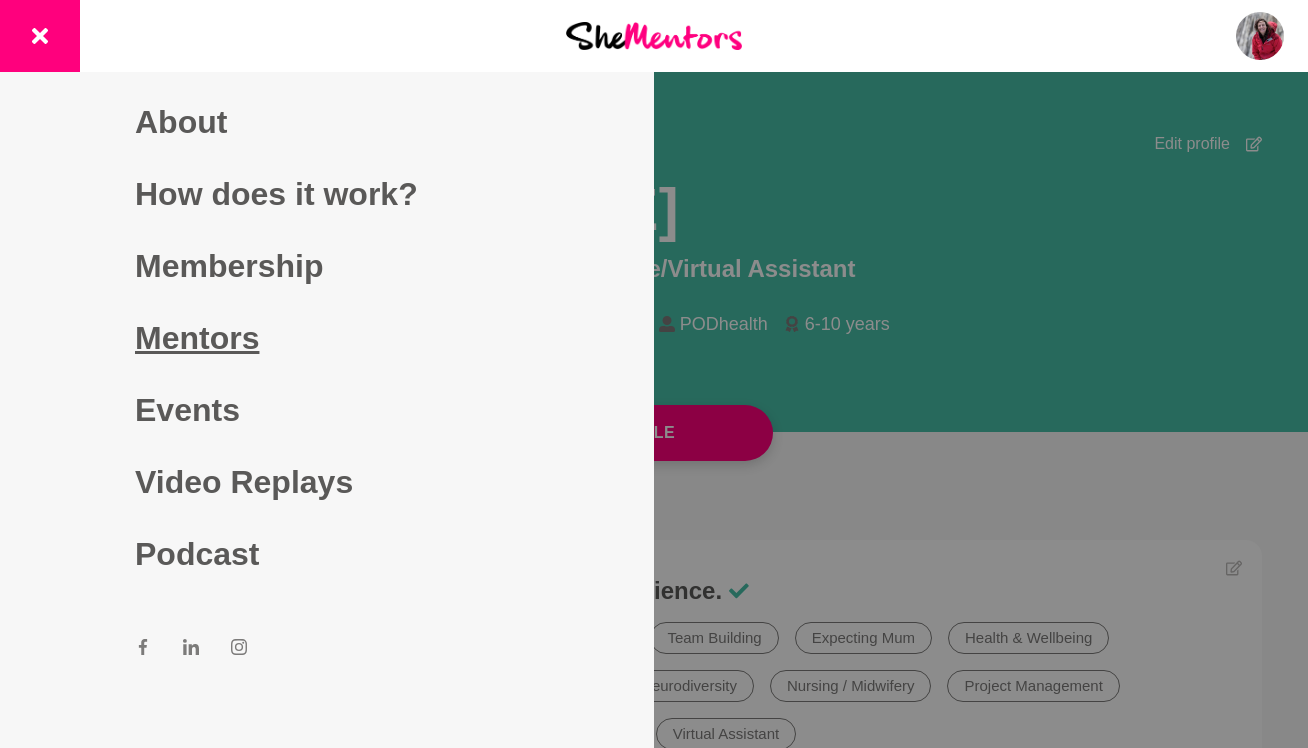 click on "Mentors" at bounding box center (327, 338) 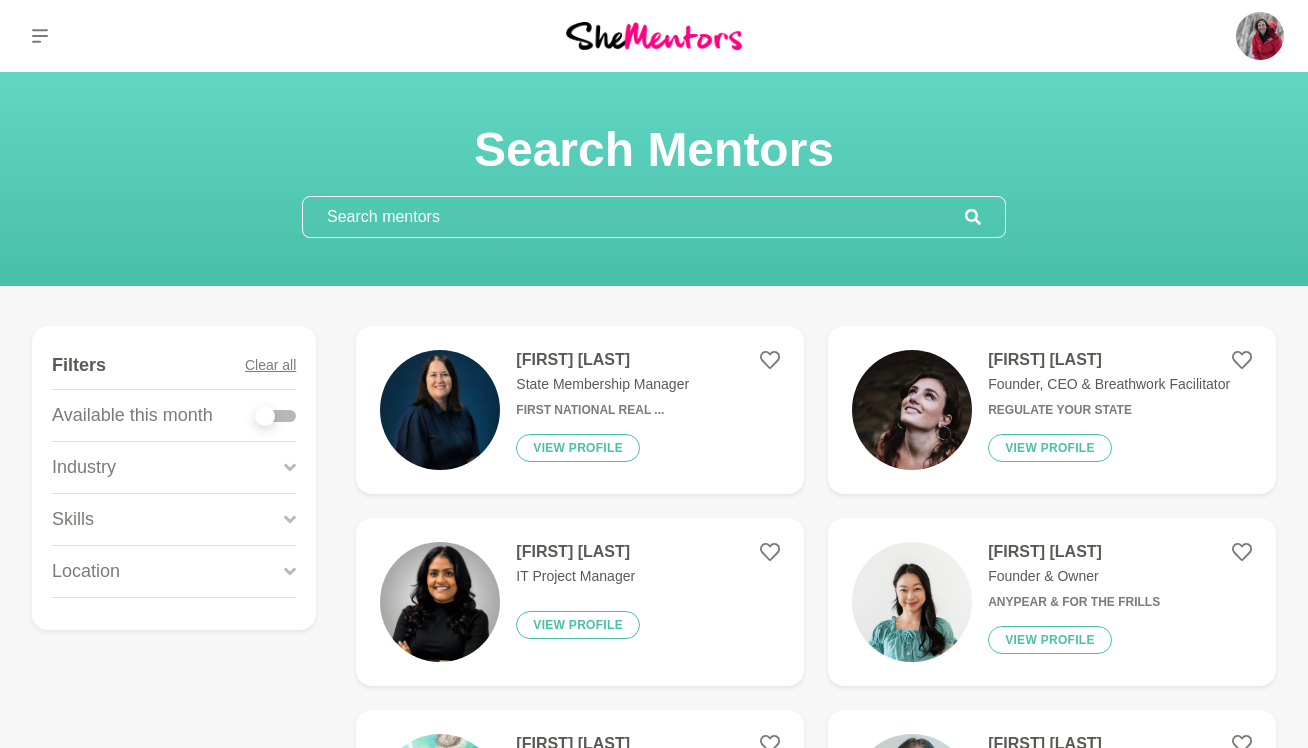 scroll, scrollTop: 0, scrollLeft: 0, axis: both 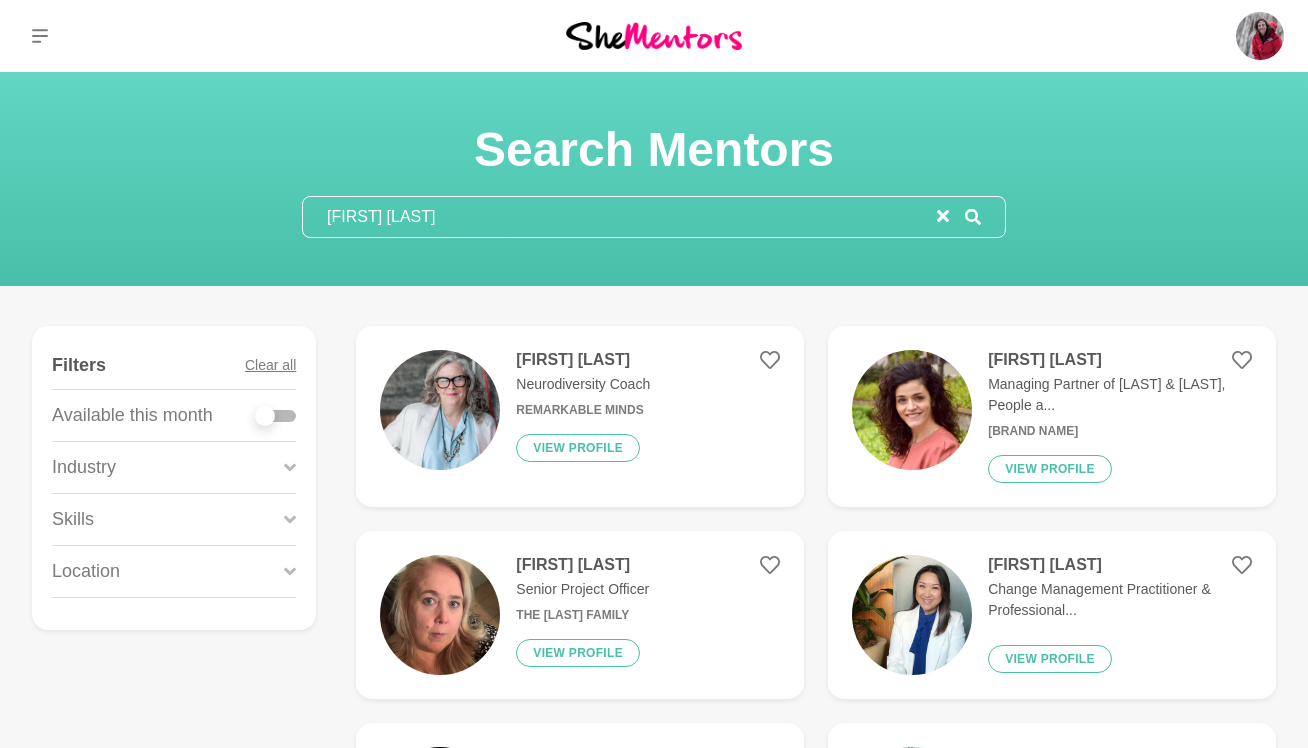 drag, startPoint x: 425, startPoint y: 216, endPoint x: 33, endPoint y: 211, distance: 392.0319 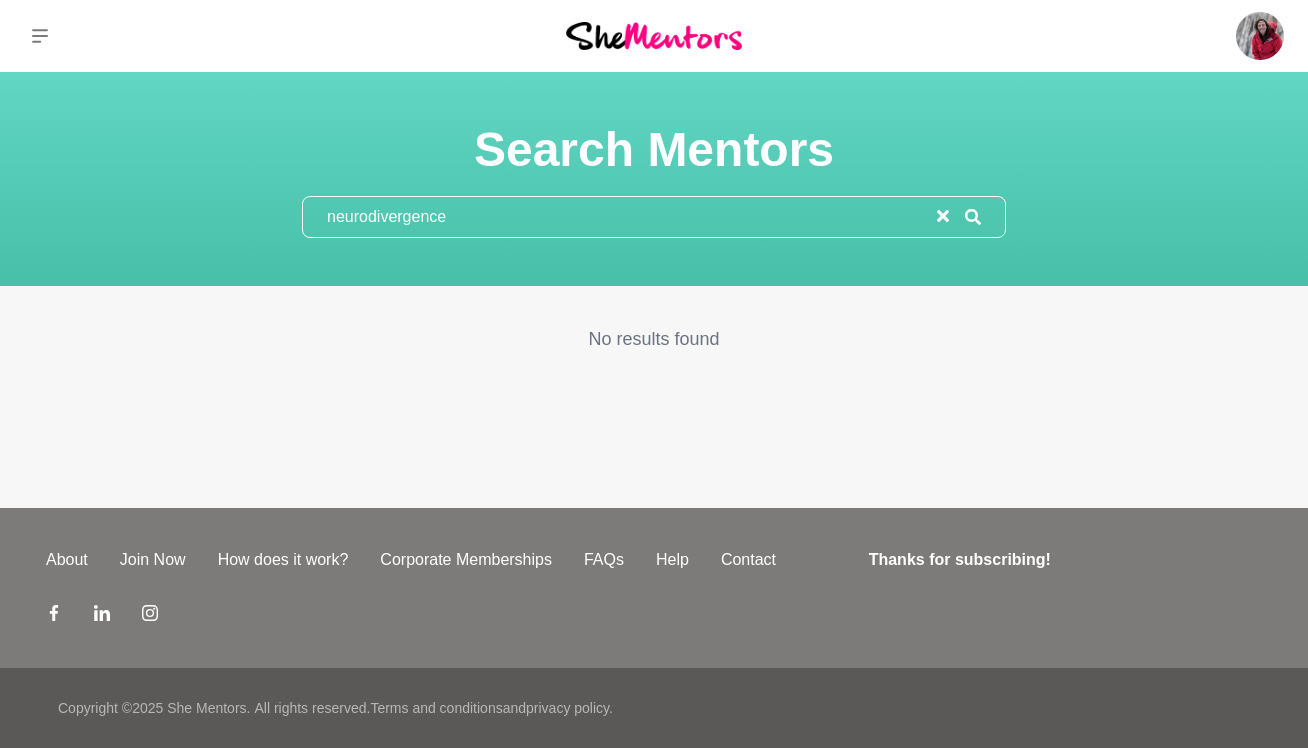 type on "neurodivergence" 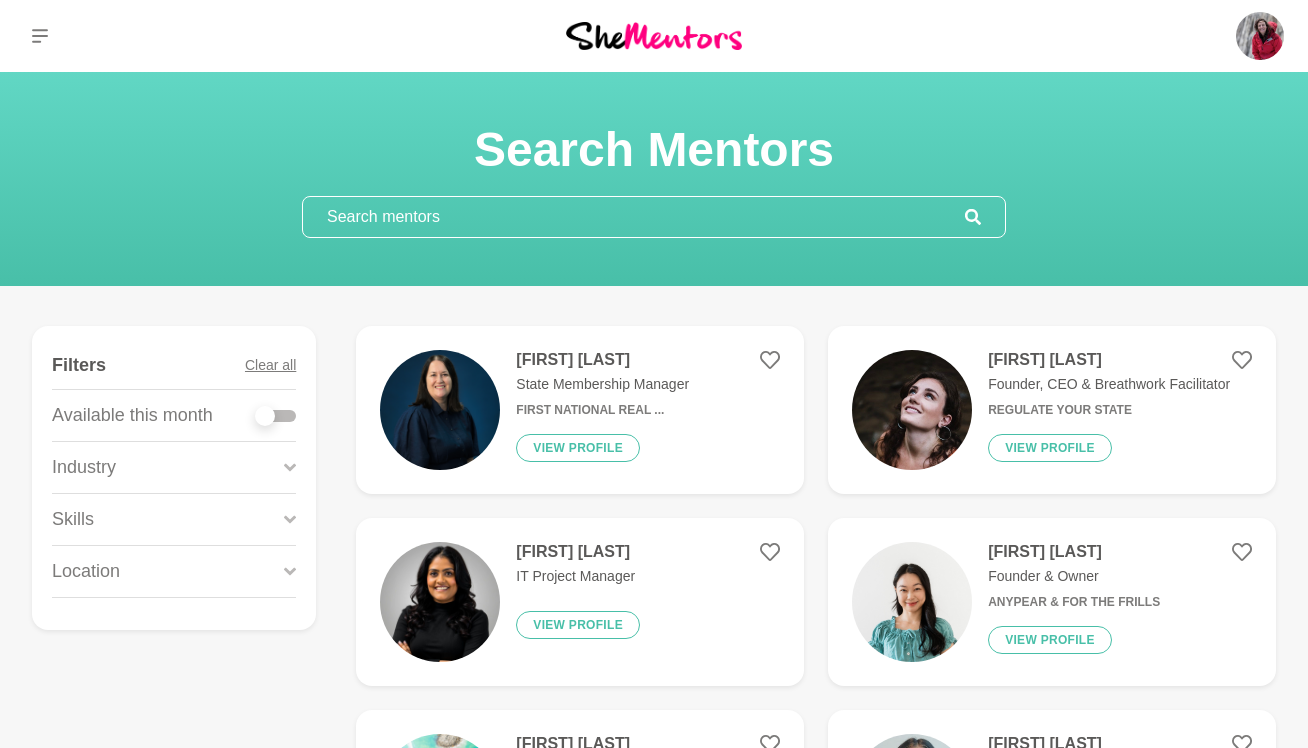 click 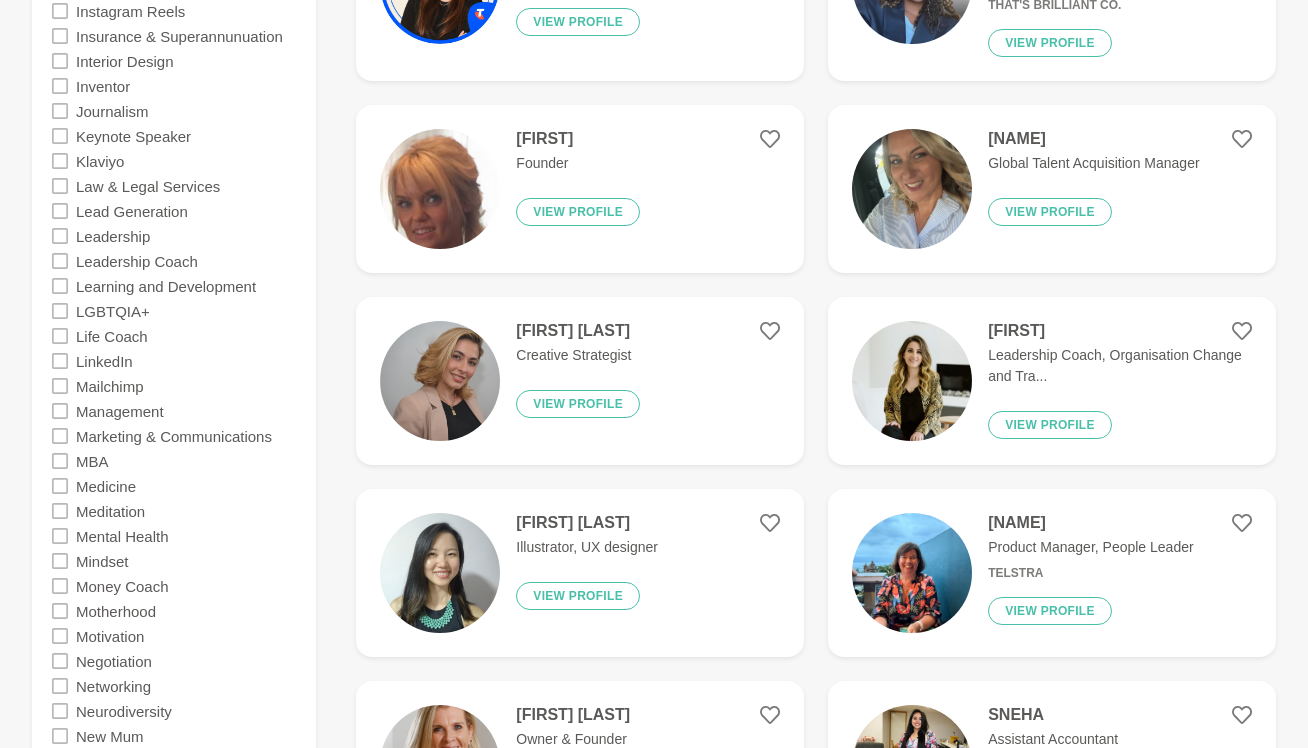 scroll, scrollTop: 2576, scrollLeft: 0, axis: vertical 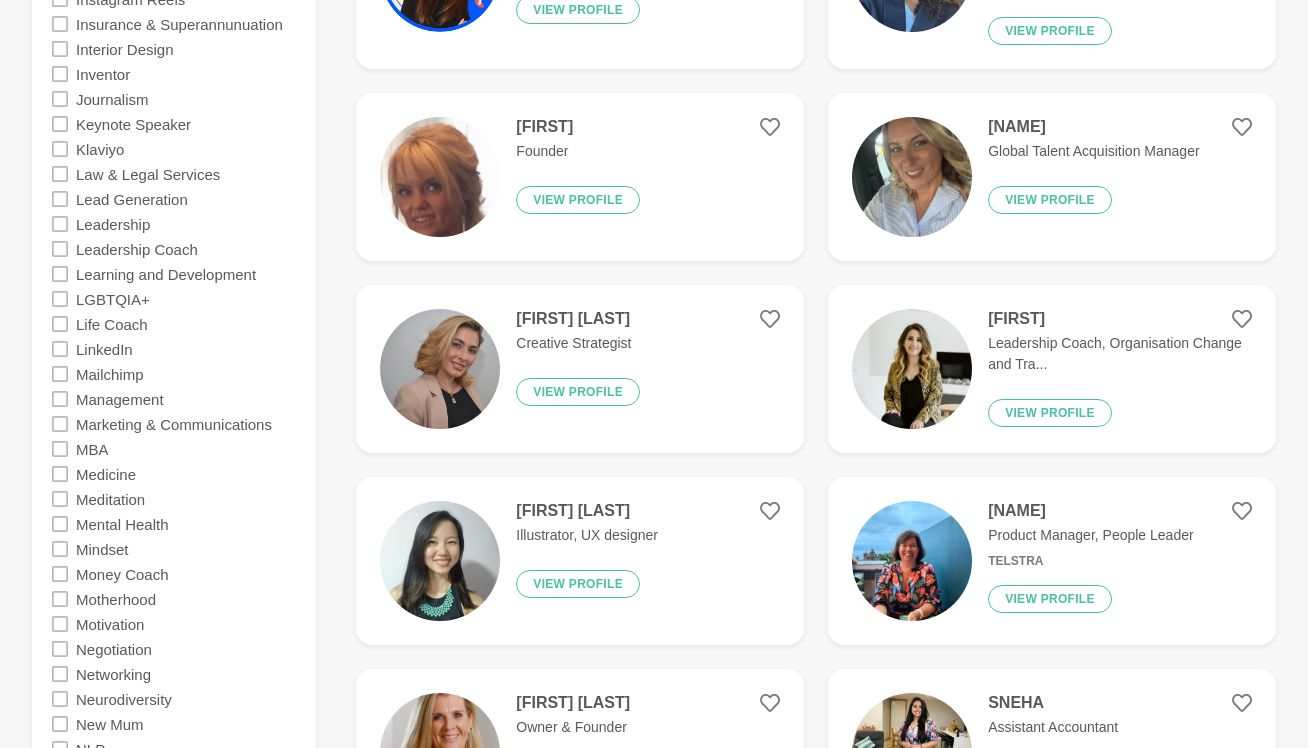 click 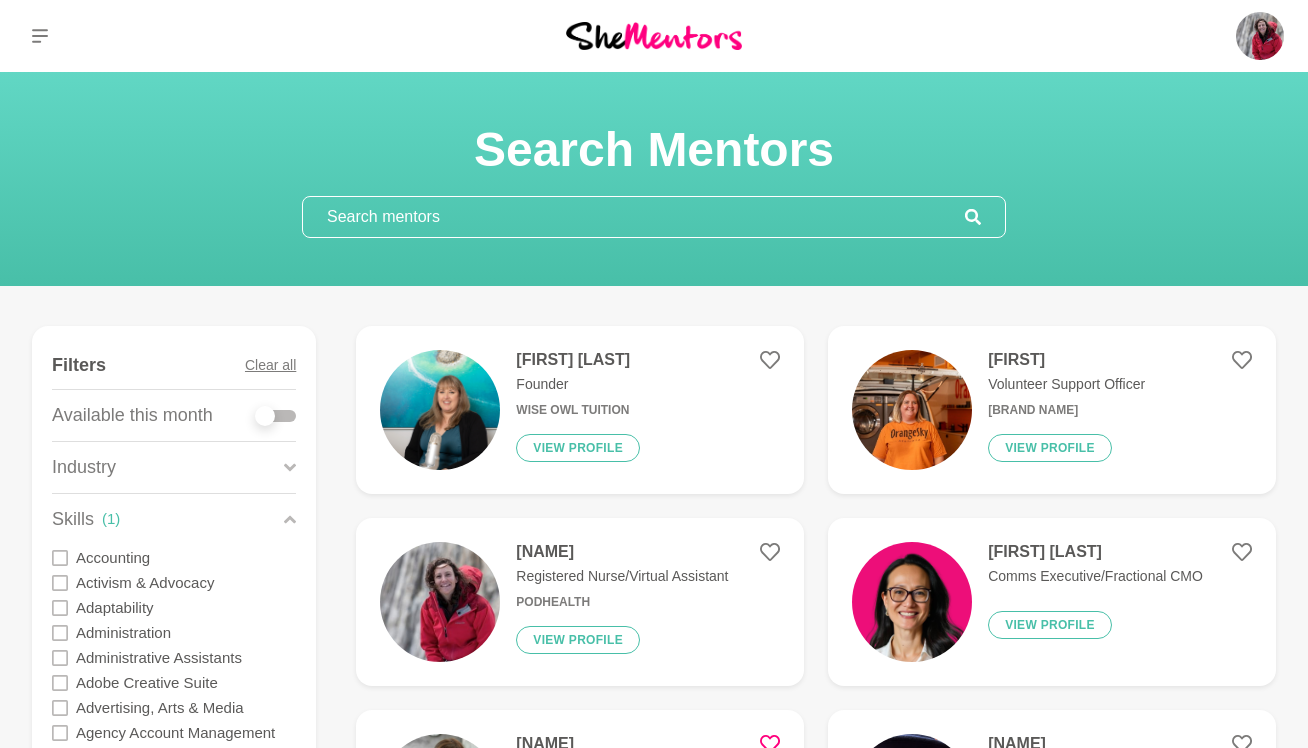 scroll, scrollTop: 0, scrollLeft: 0, axis: both 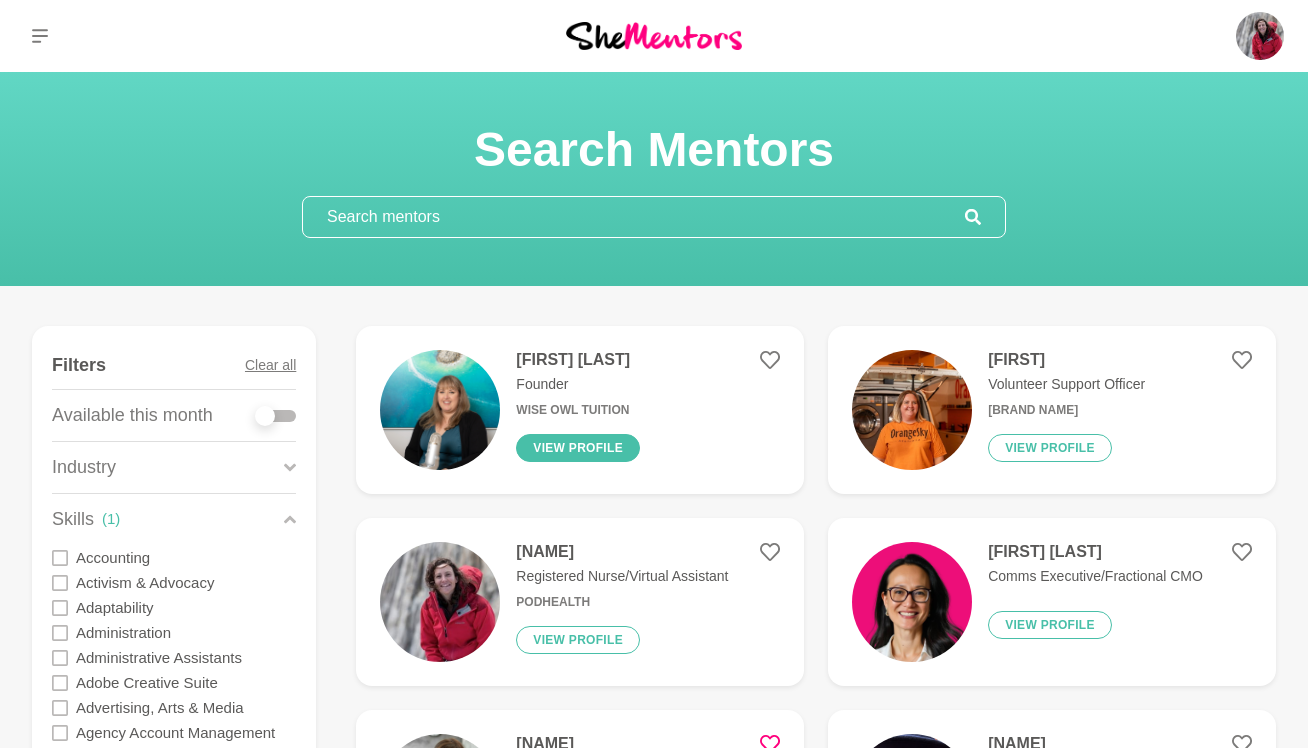 click on "View profile" at bounding box center (578, 448) 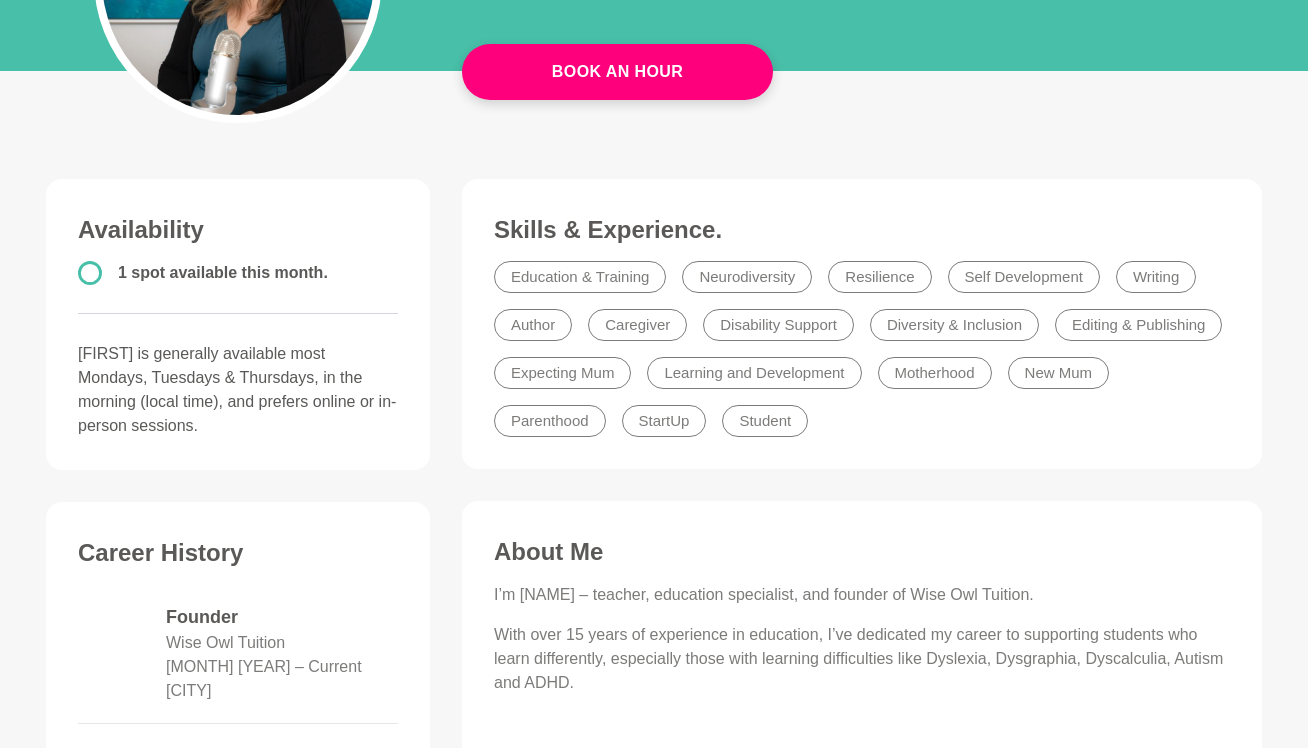 scroll, scrollTop: 92, scrollLeft: 0, axis: vertical 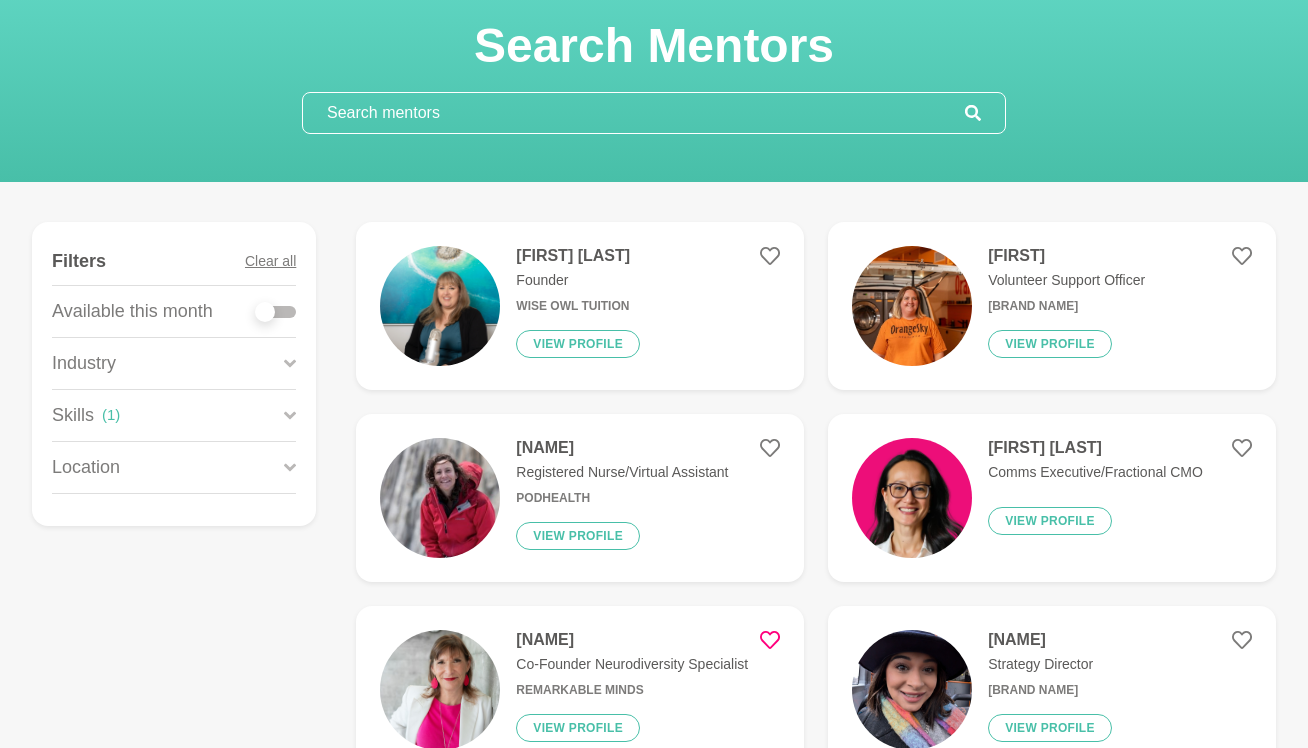 click on "[FIRST] [LAST]" at bounding box center [1095, 448] 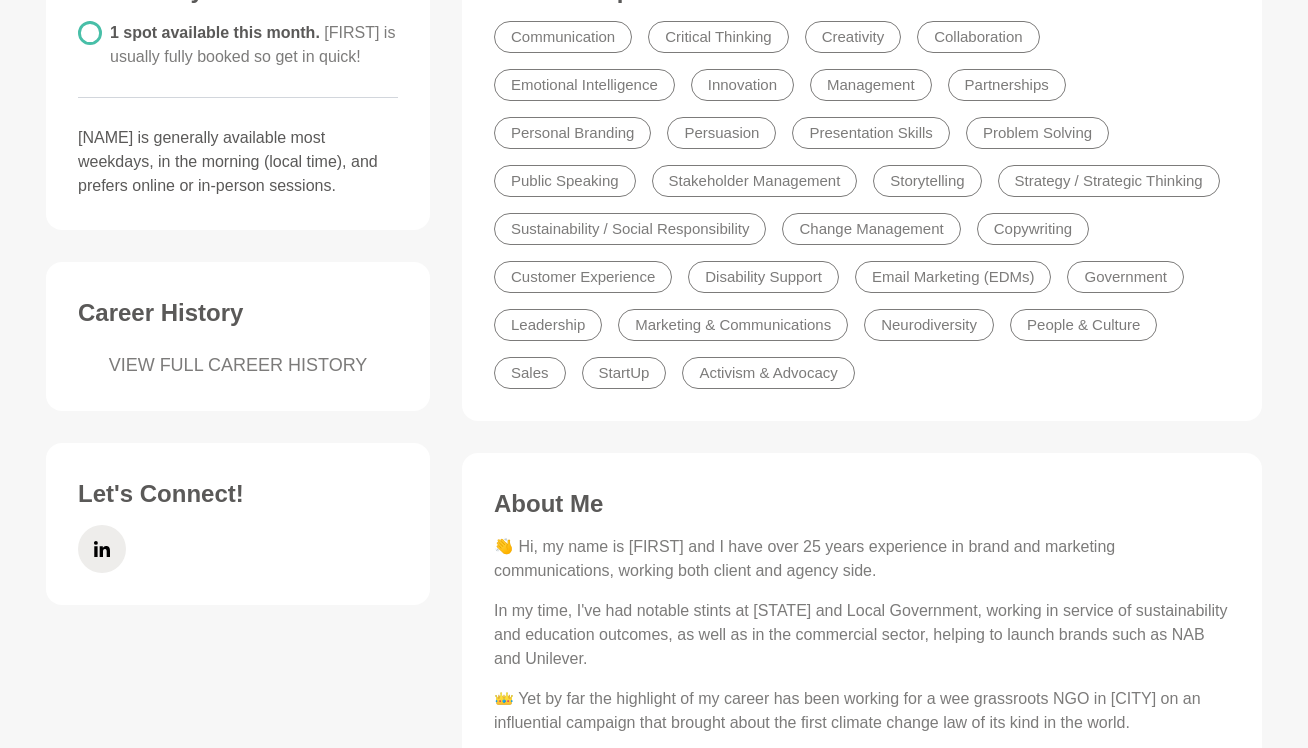 scroll, scrollTop: 604, scrollLeft: 0, axis: vertical 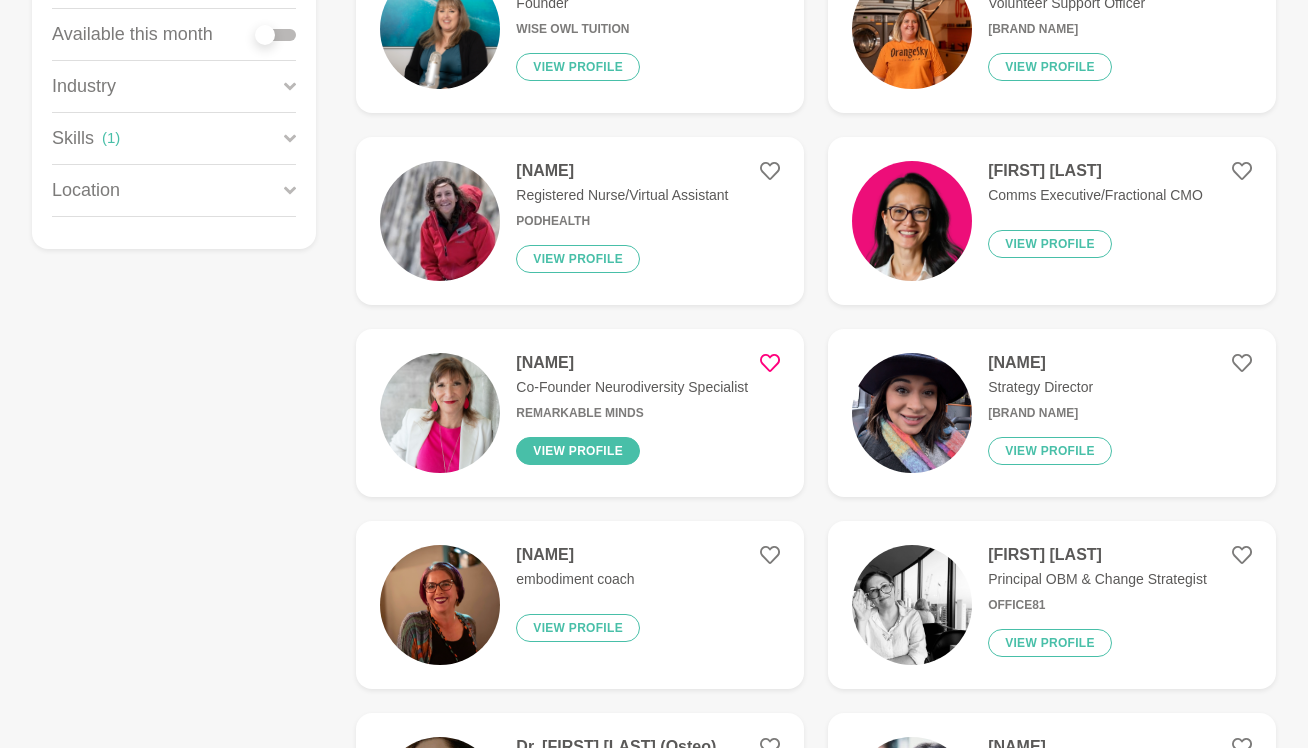 click on "View profile" at bounding box center [578, 451] 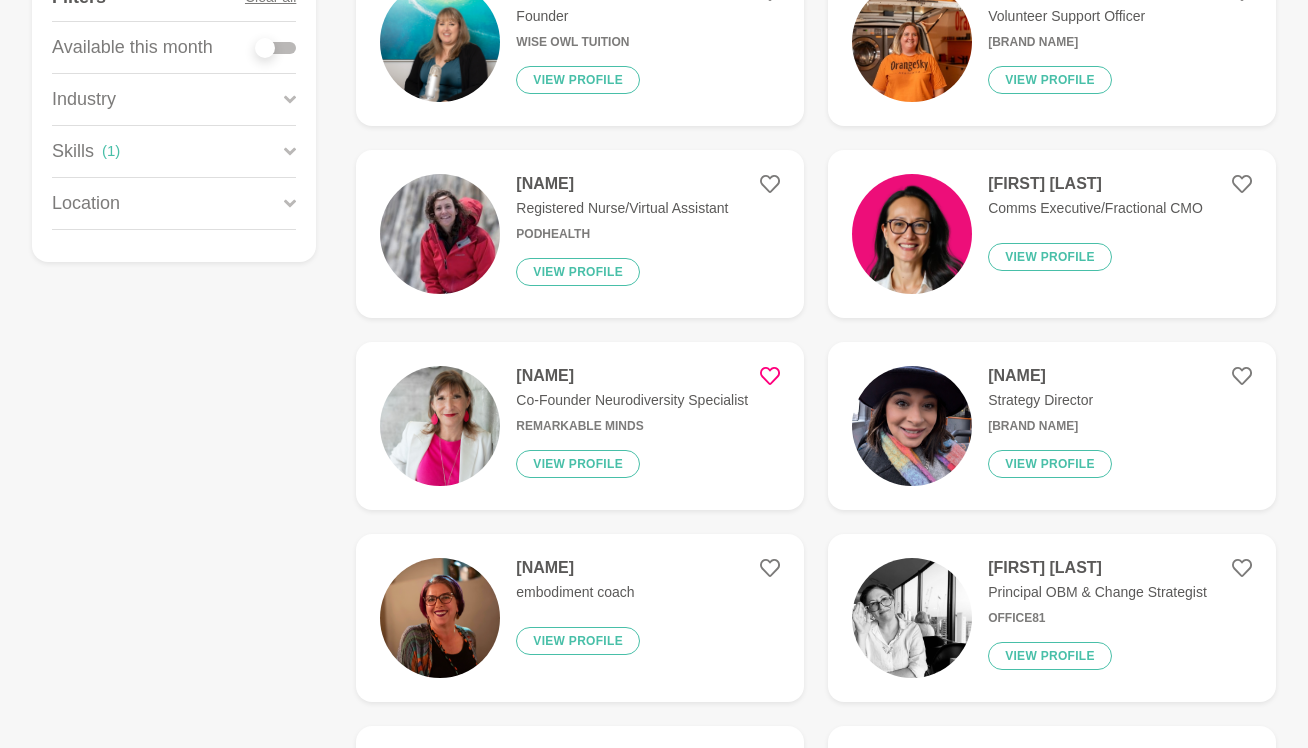 scroll, scrollTop: 384, scrollLeft: 0, axis: vertical 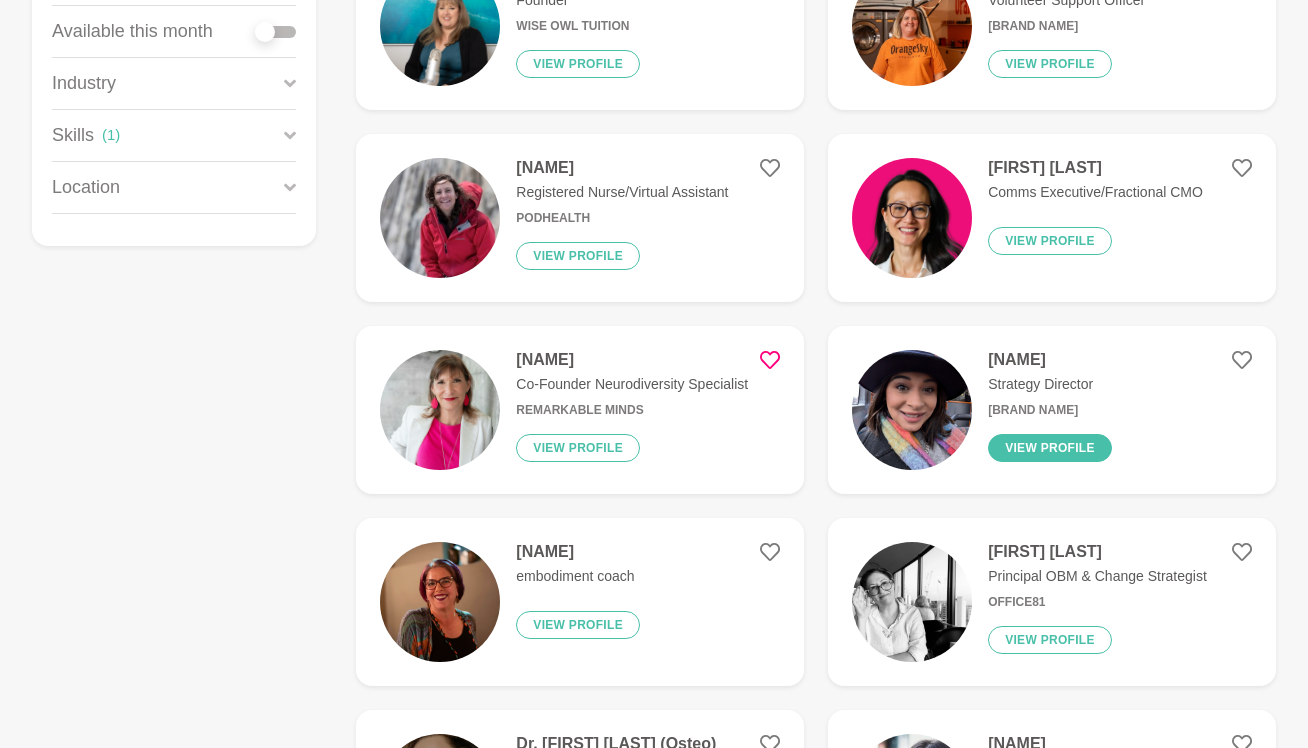 click on "View profile" at bounding box center [1050, 448] 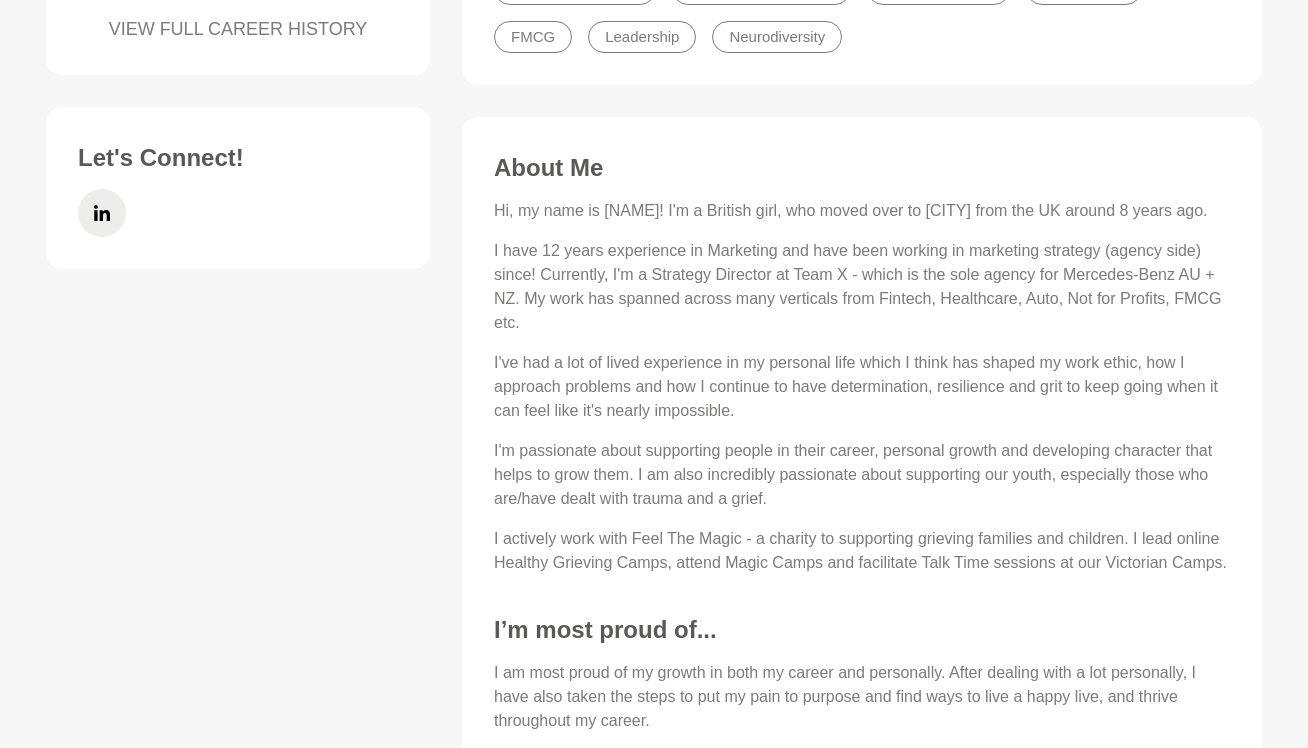 scroll, scrollTop: 853, scrollLeft: 0, axis: vertical 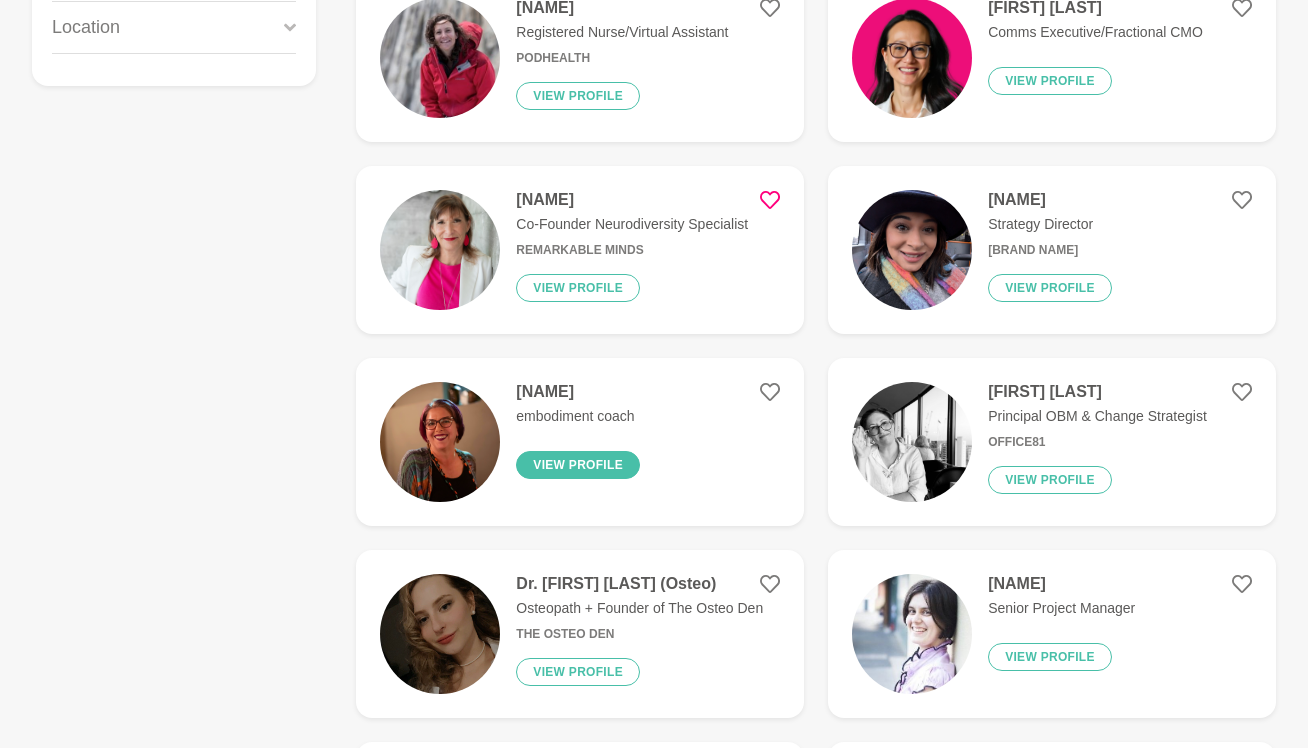 click on "View profile" at bounding box center [578, 465] 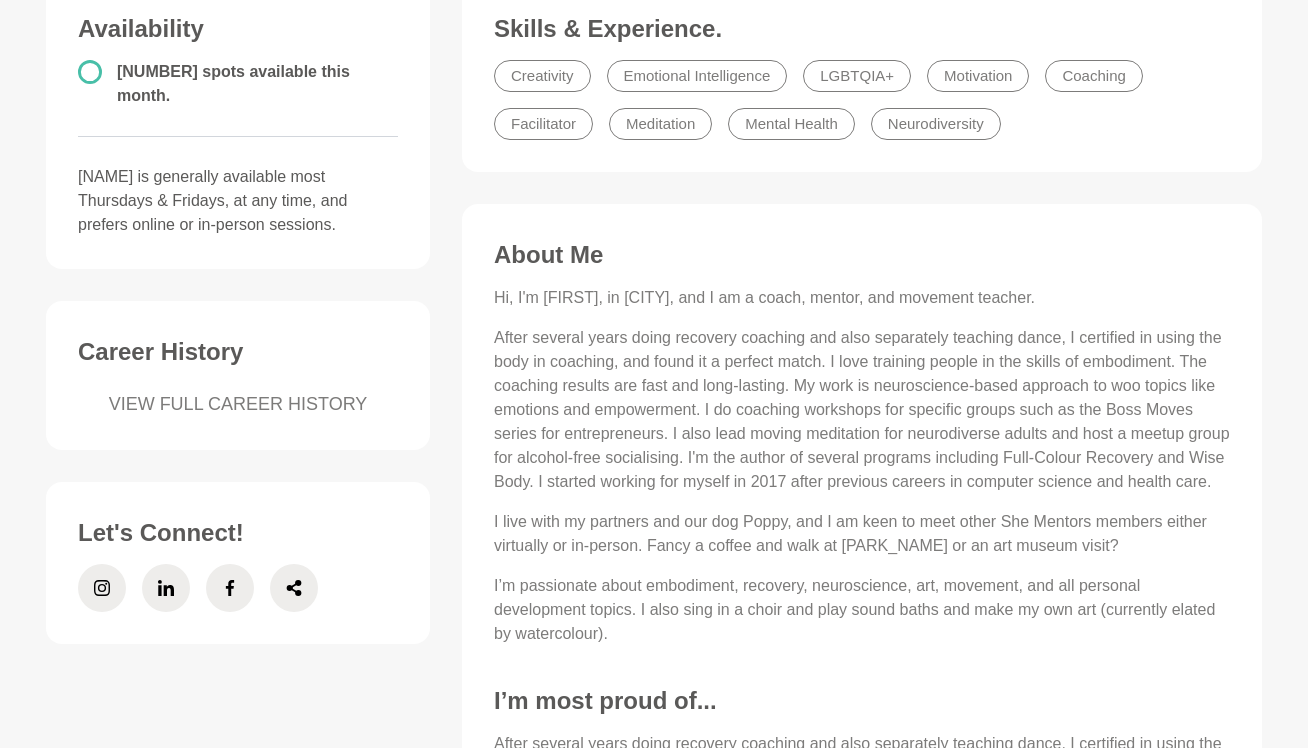scroll, scrollTop: 569, scrollLeft: 0, axis: vertical 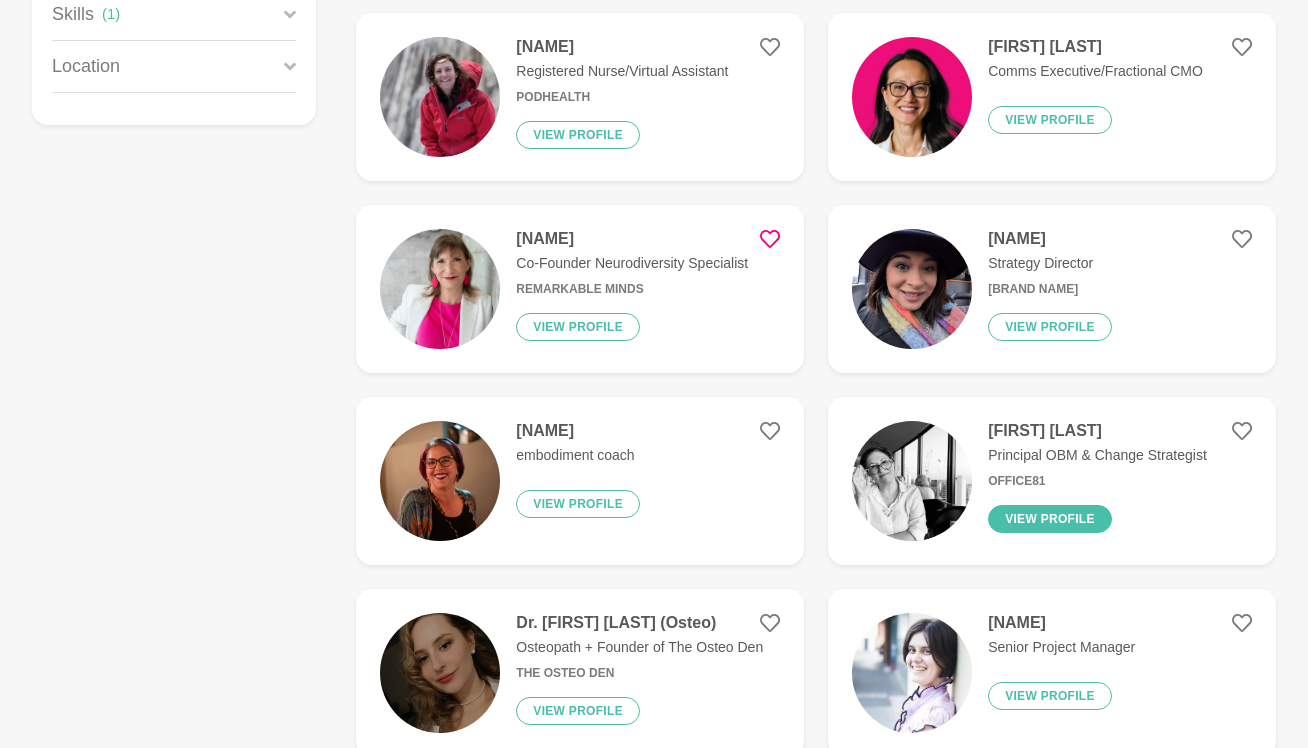 click on "View profile" at bounding box center (1050, 519) 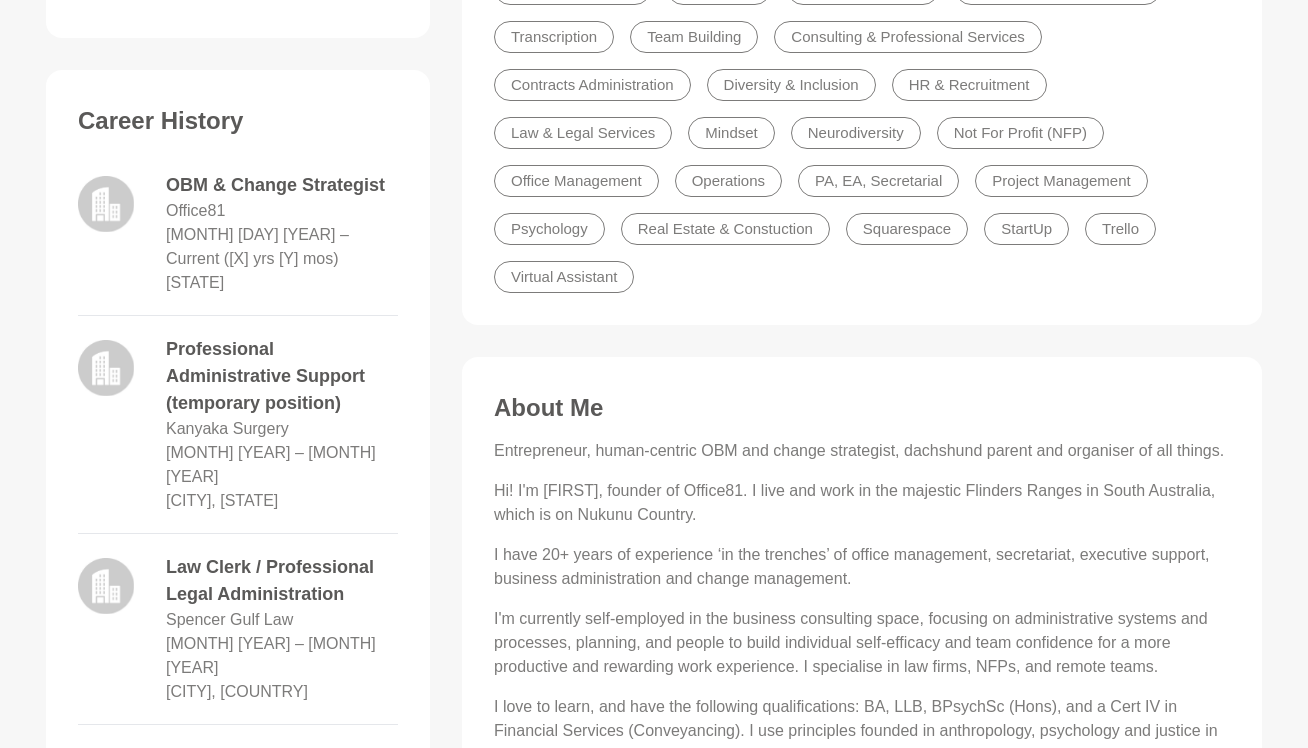 scroll, scrollTop: 793, scrollLeft: 0, axis: vertical 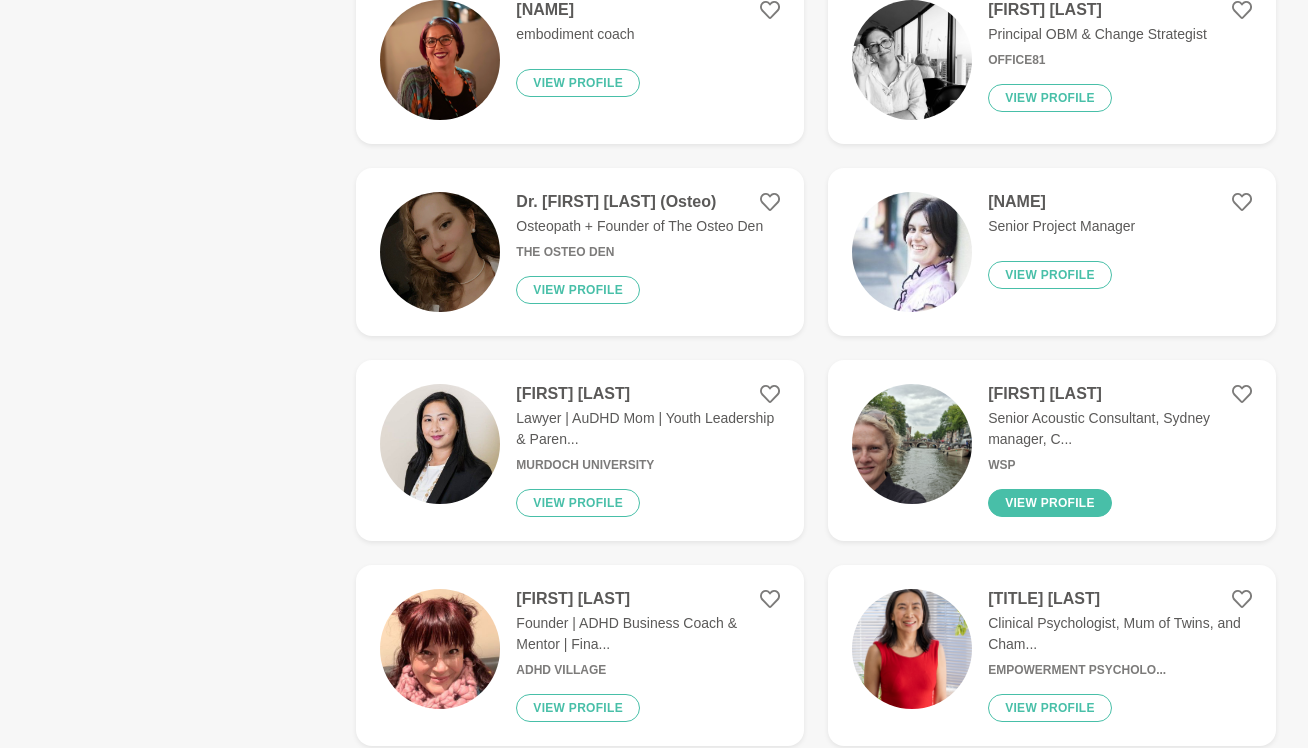 click on "View profile" at bounding box center [1050, 503] 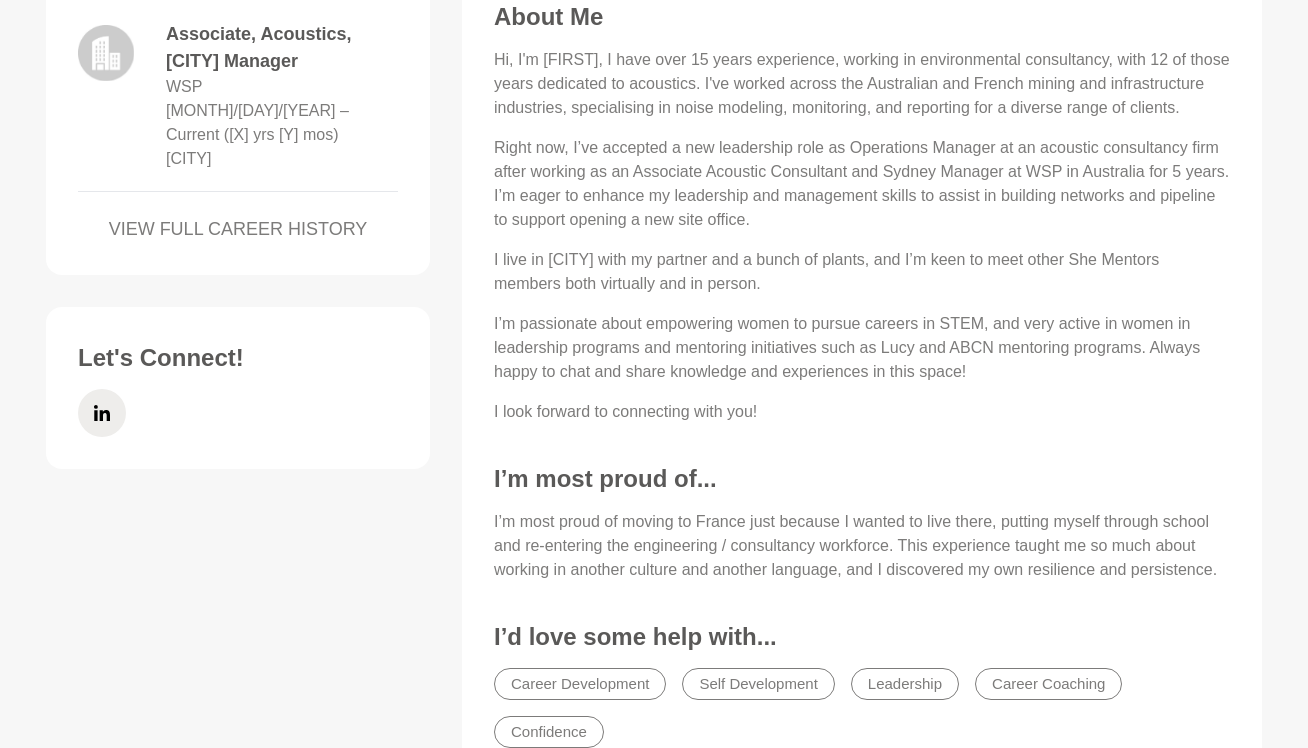 scroll, scrollTop: 909, scrollLeft: 0, axis: vertical 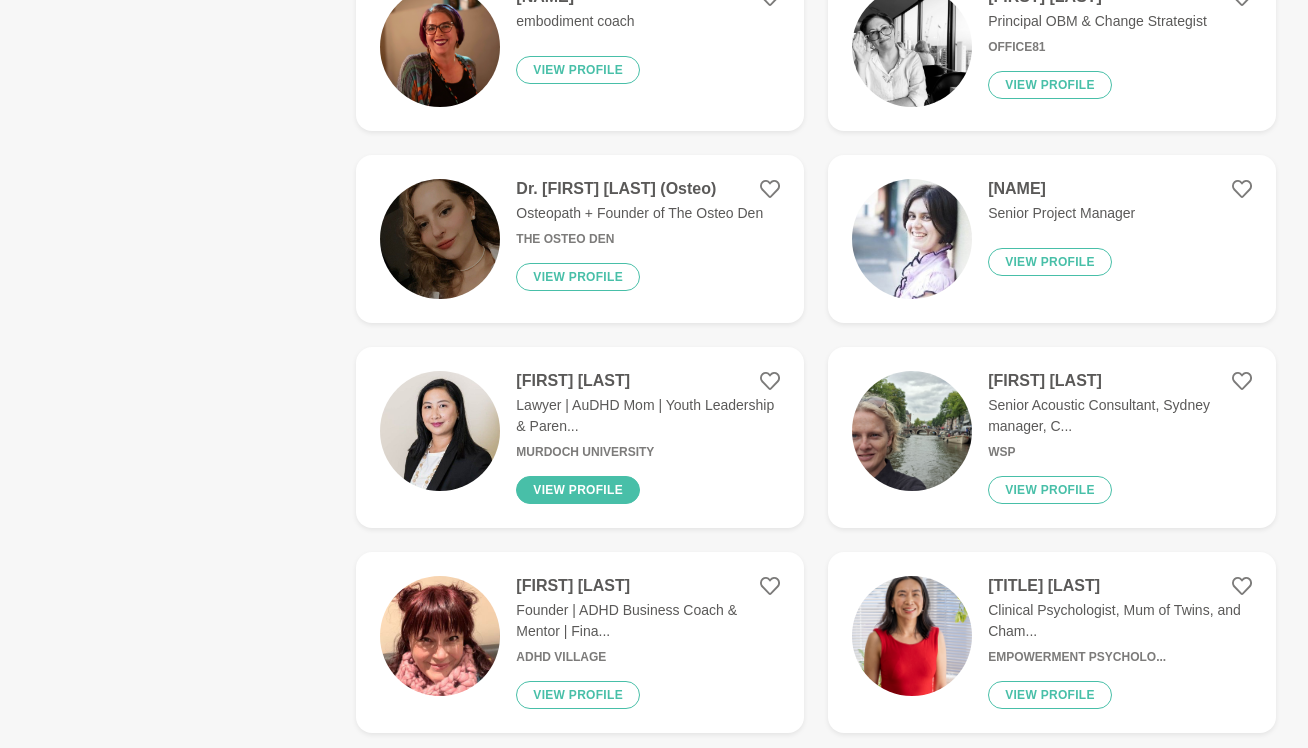 click on "View profile" at bounding box center [578, 490] 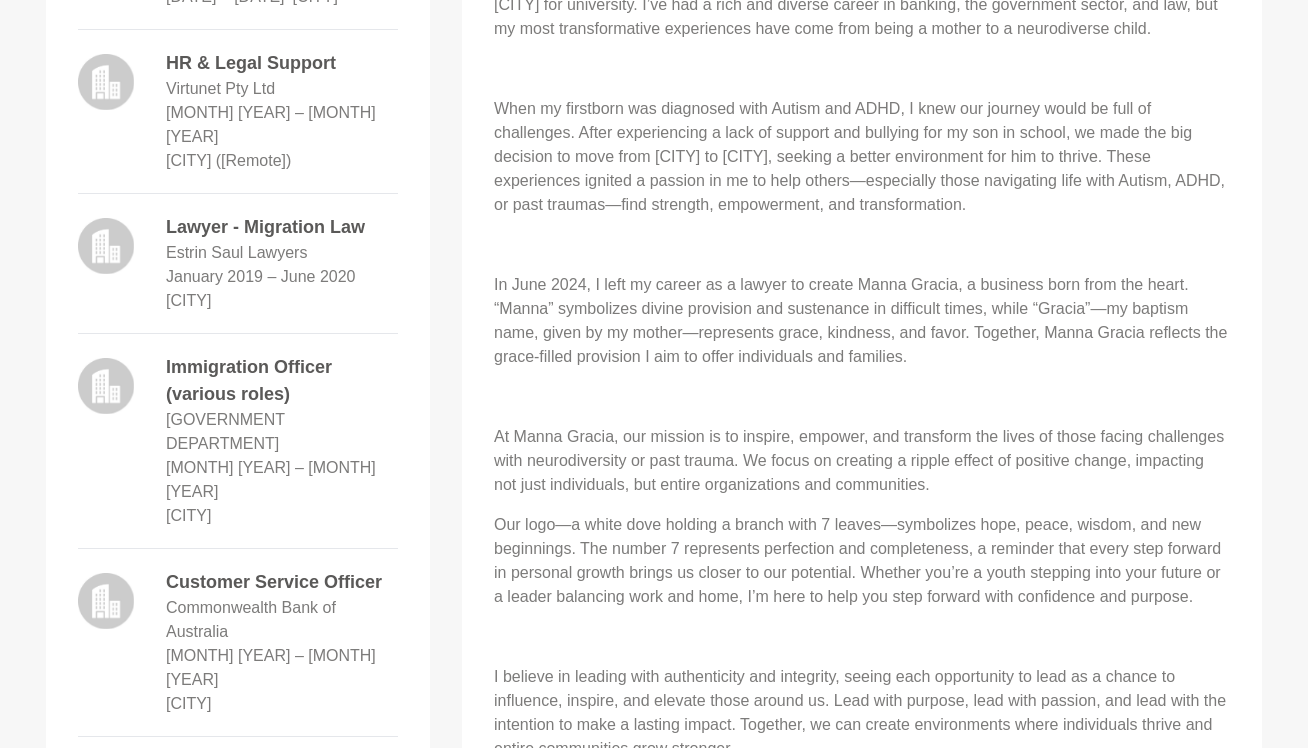 scroll, scrollTop: 1004, scrollLeft: 0, axis: vertical 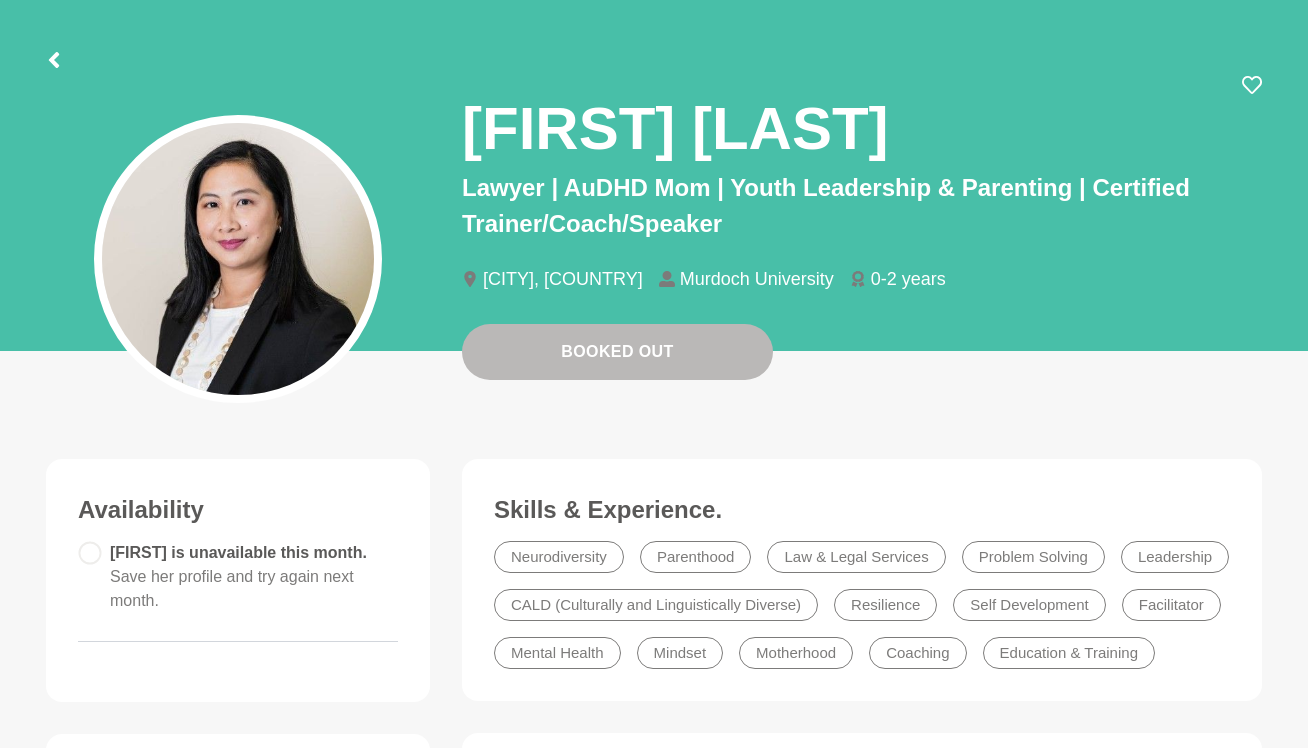 click 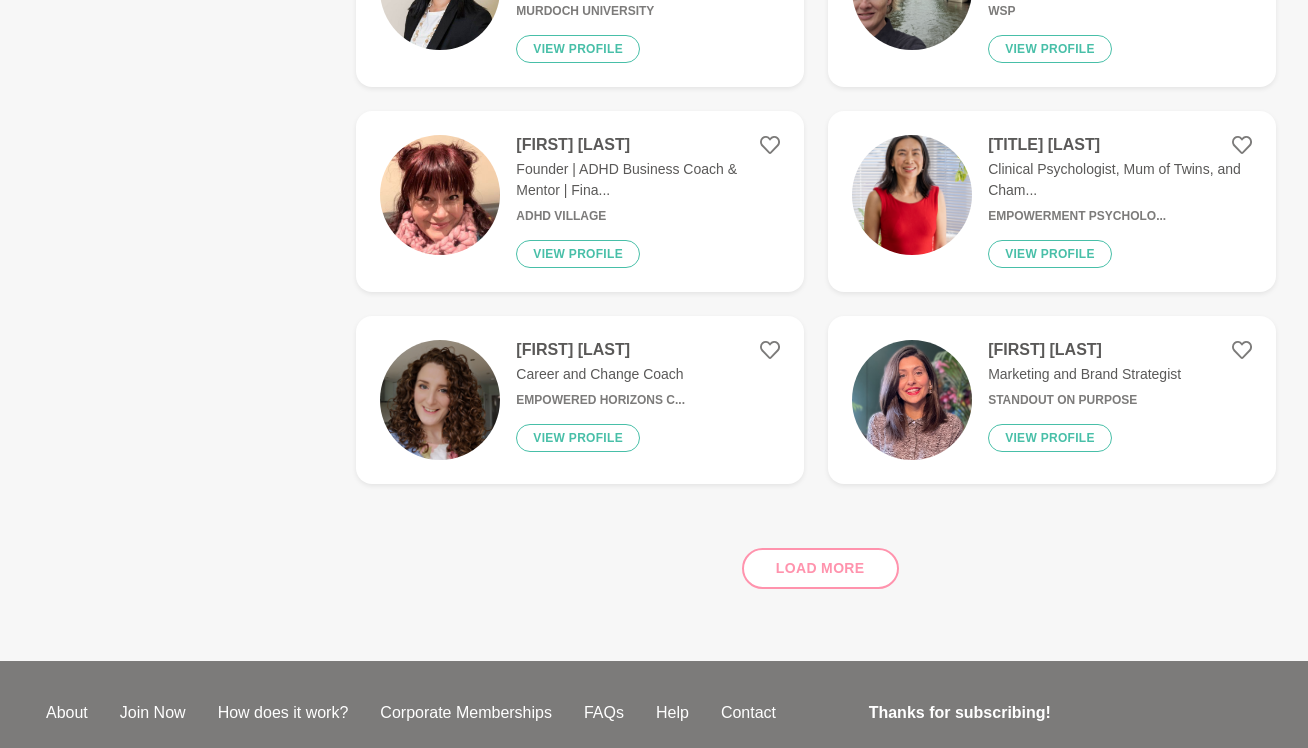 scroll, scrollTop: 1382, scrollLeft: 0, axis: vertical 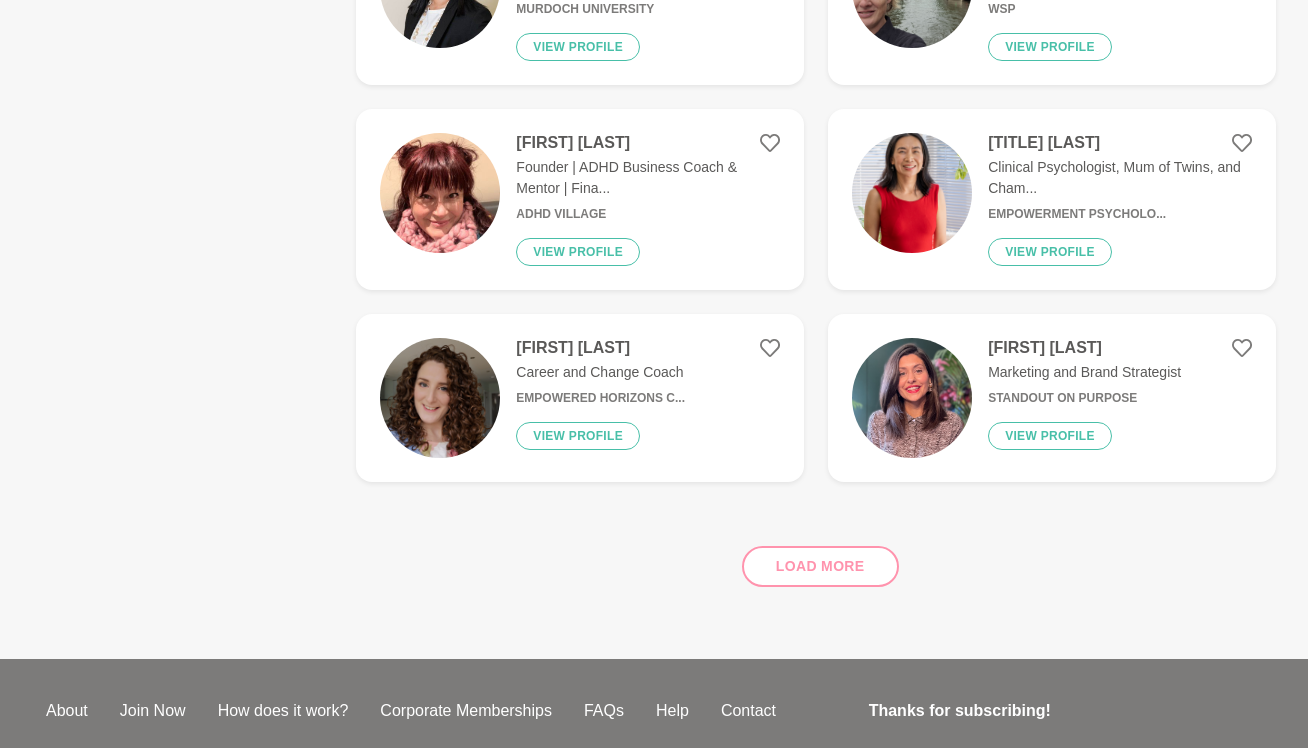click on "Load more" at bounding box center [816, 558] 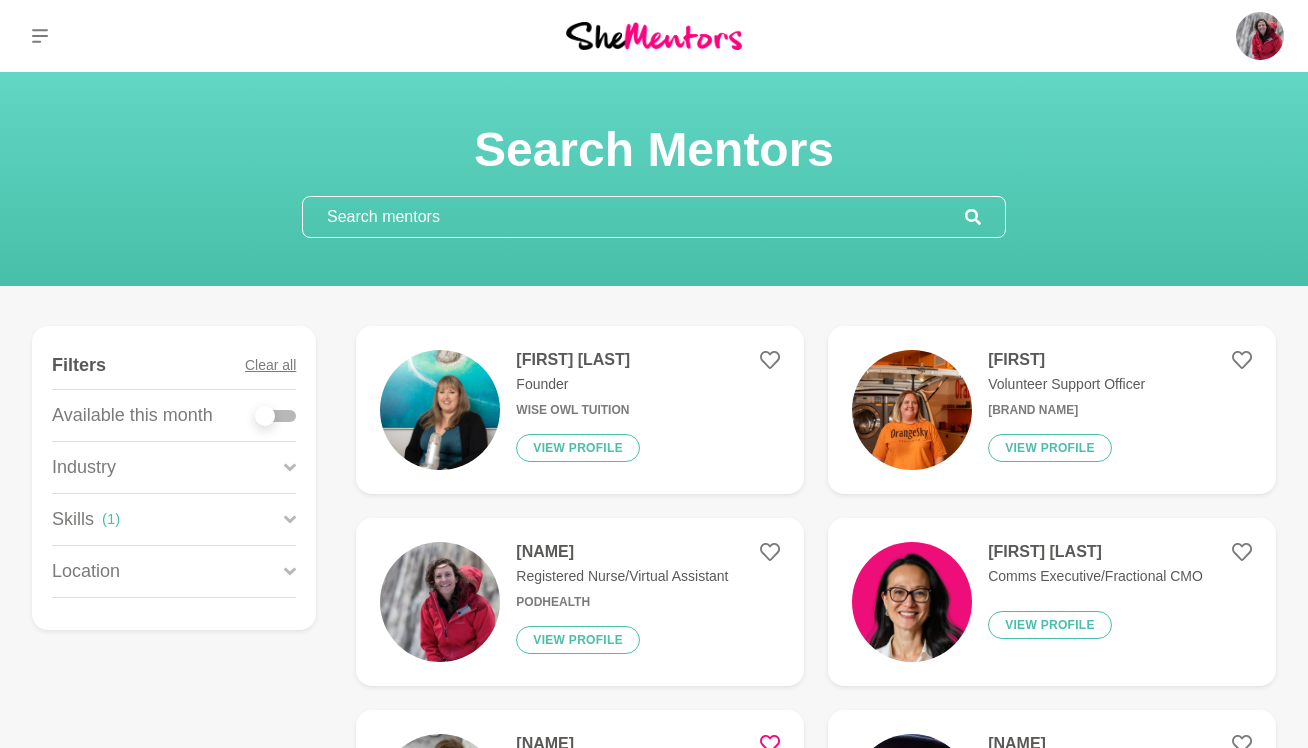 scroll, scrollTop: 0, scrollLeft: 0, axis: both 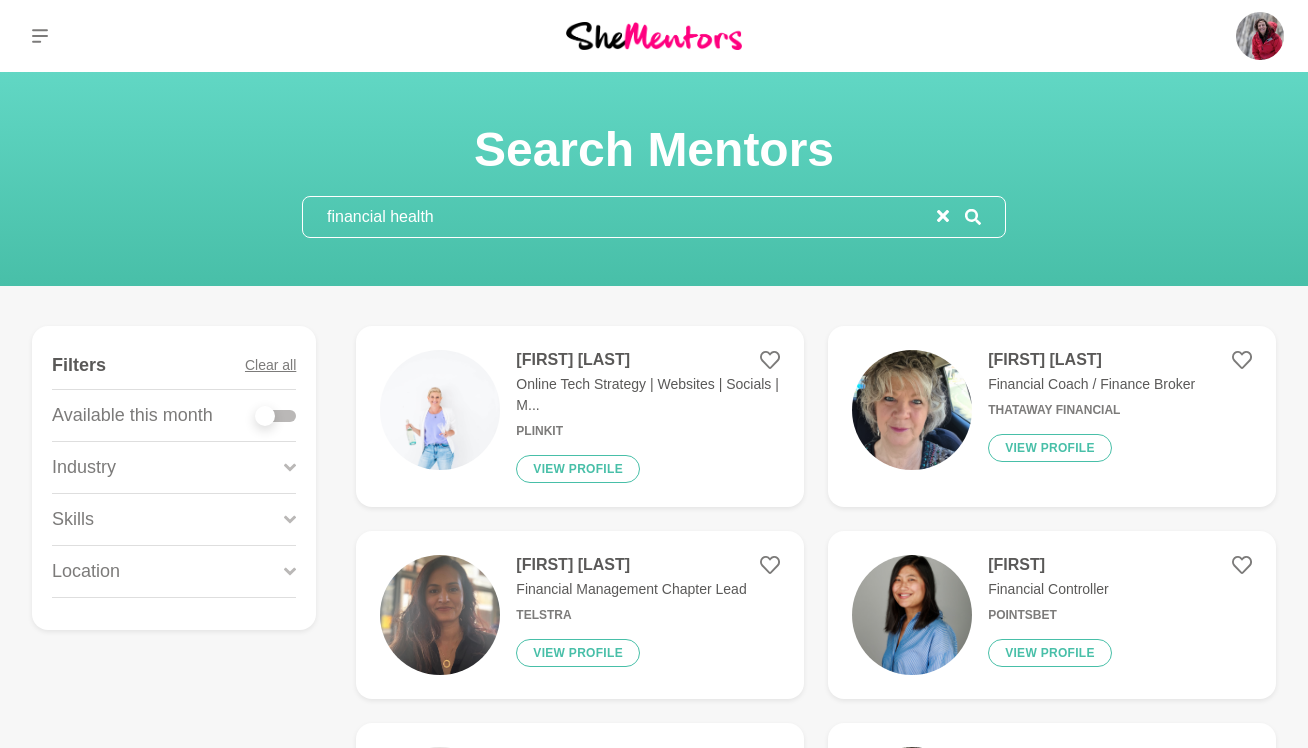type on "financial health" 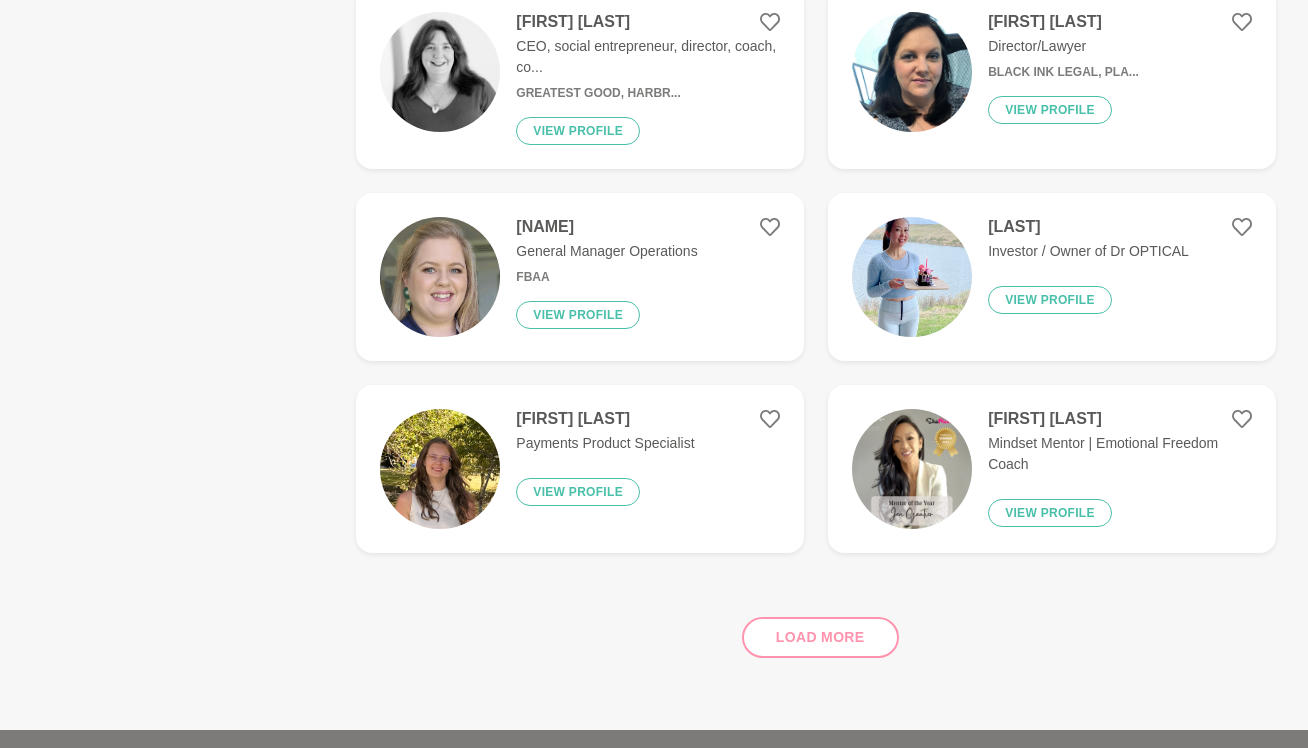 scroll, scrollTop: 1133, scrollLeft: 0, axis: vertical 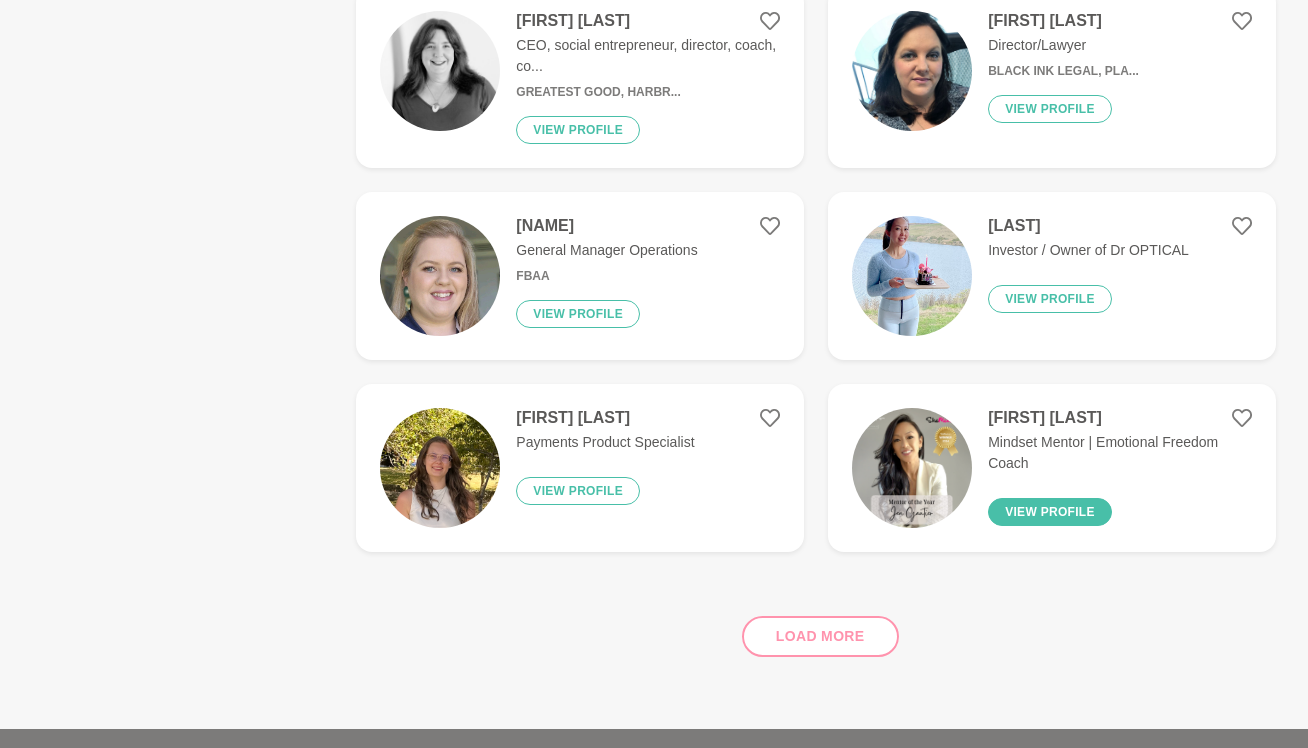 click on "View profile" at bounding box center (1050, 512) 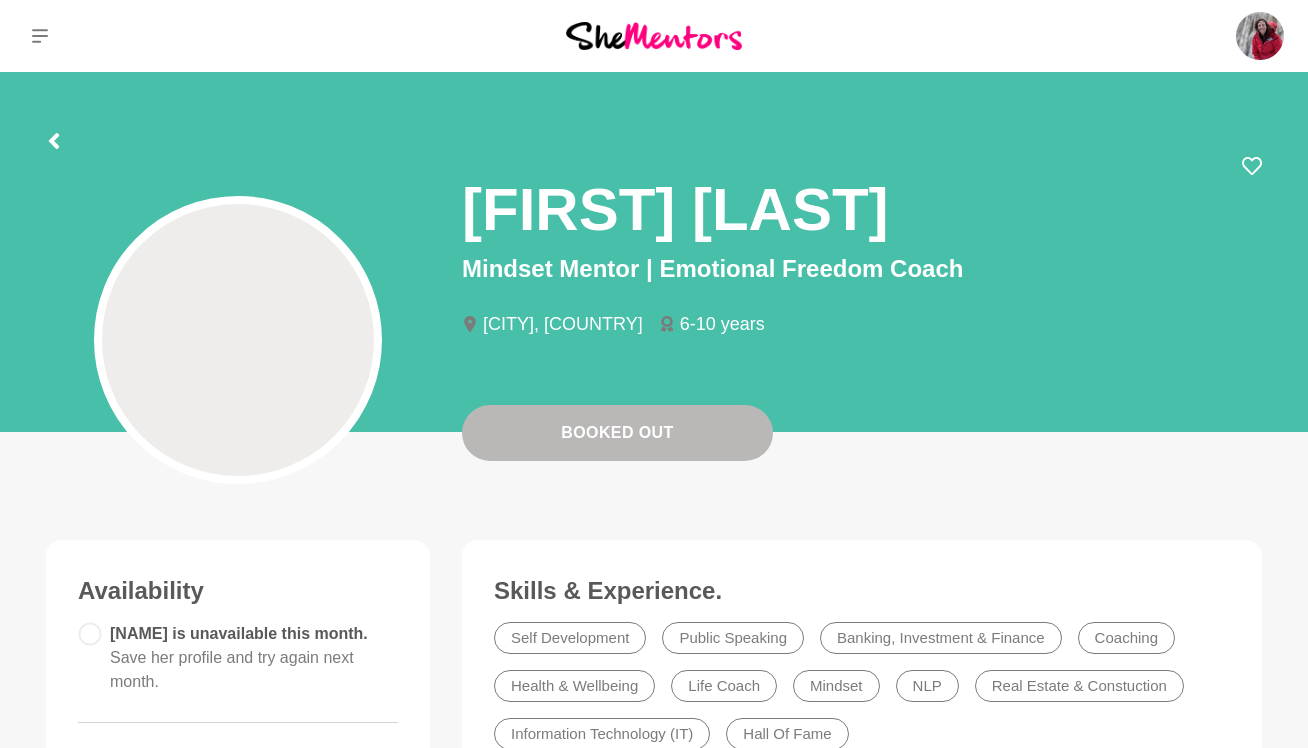 scroll, scrollTop: 0, scrollLeft: 0, axis: both 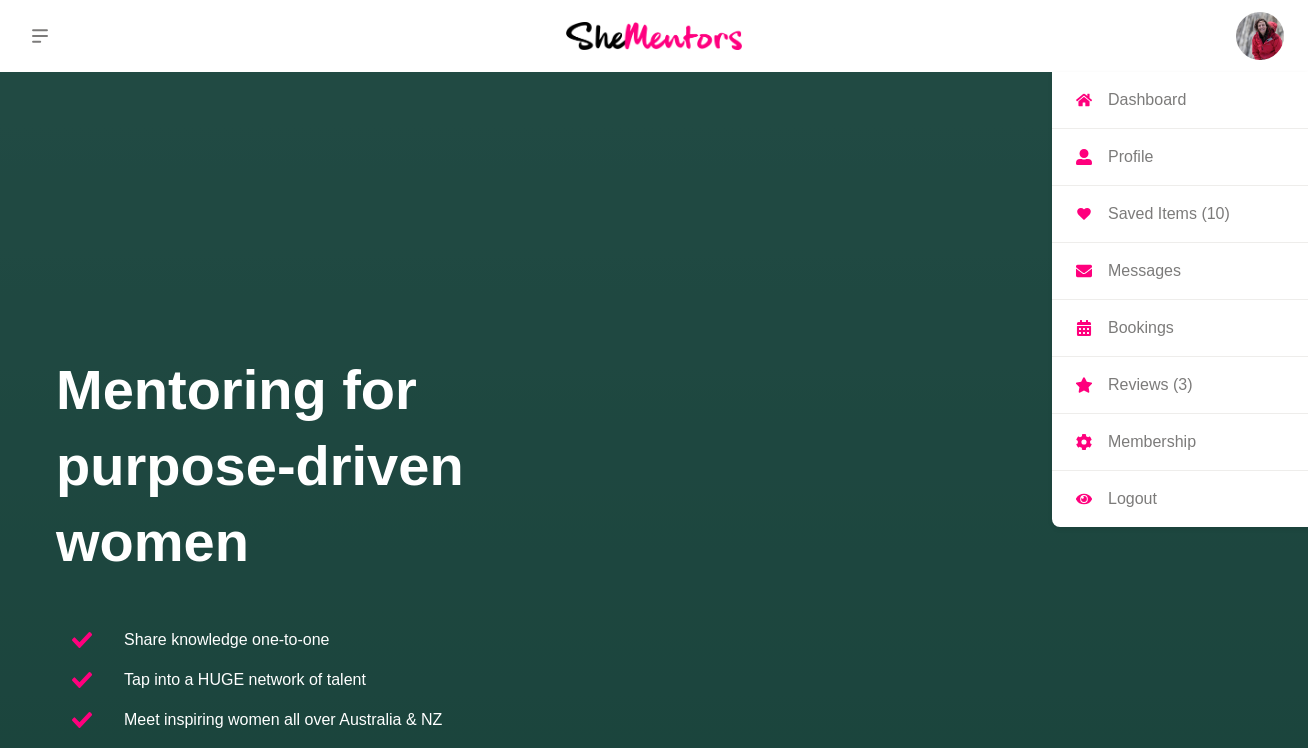 click on "Messages" at bounding box center [1144, 271] 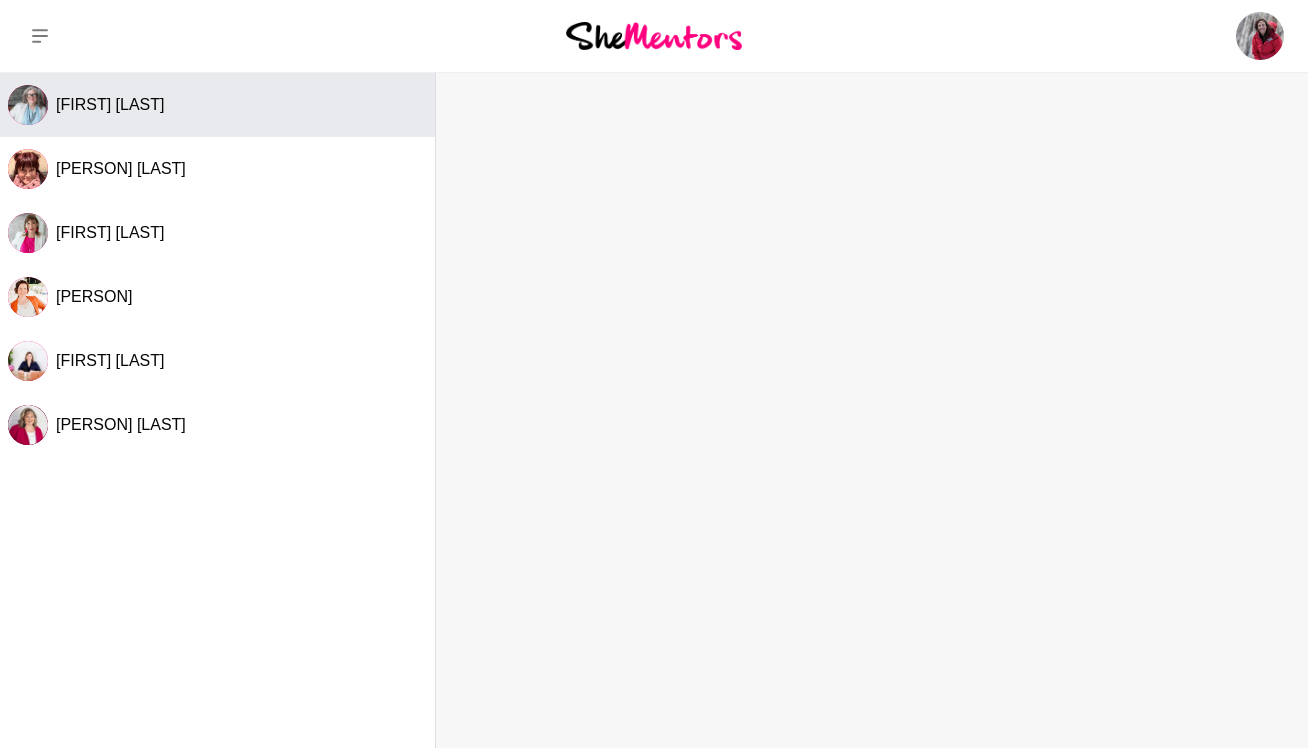 click on "[FIRST] [LAST]" at bounding box center [241, 105] 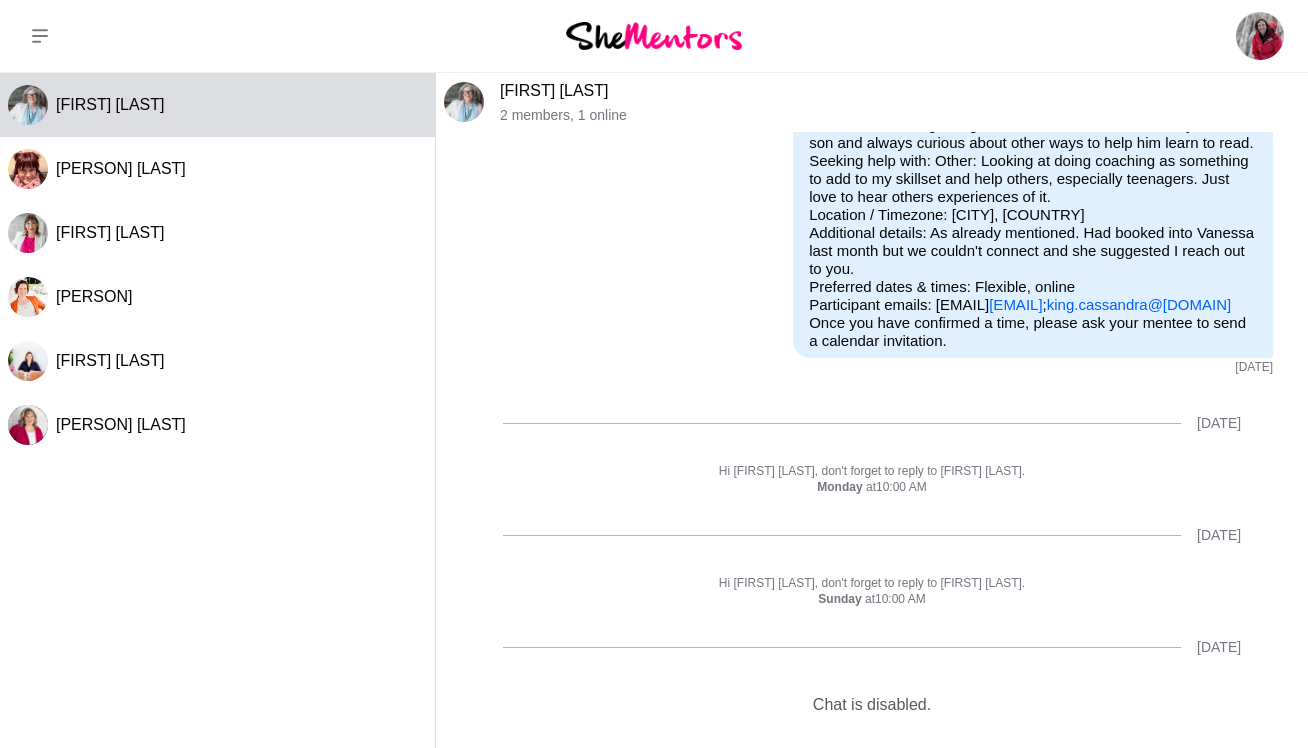 scroll, scrollTop: 241, scrollLeft: 0, axis: vertical 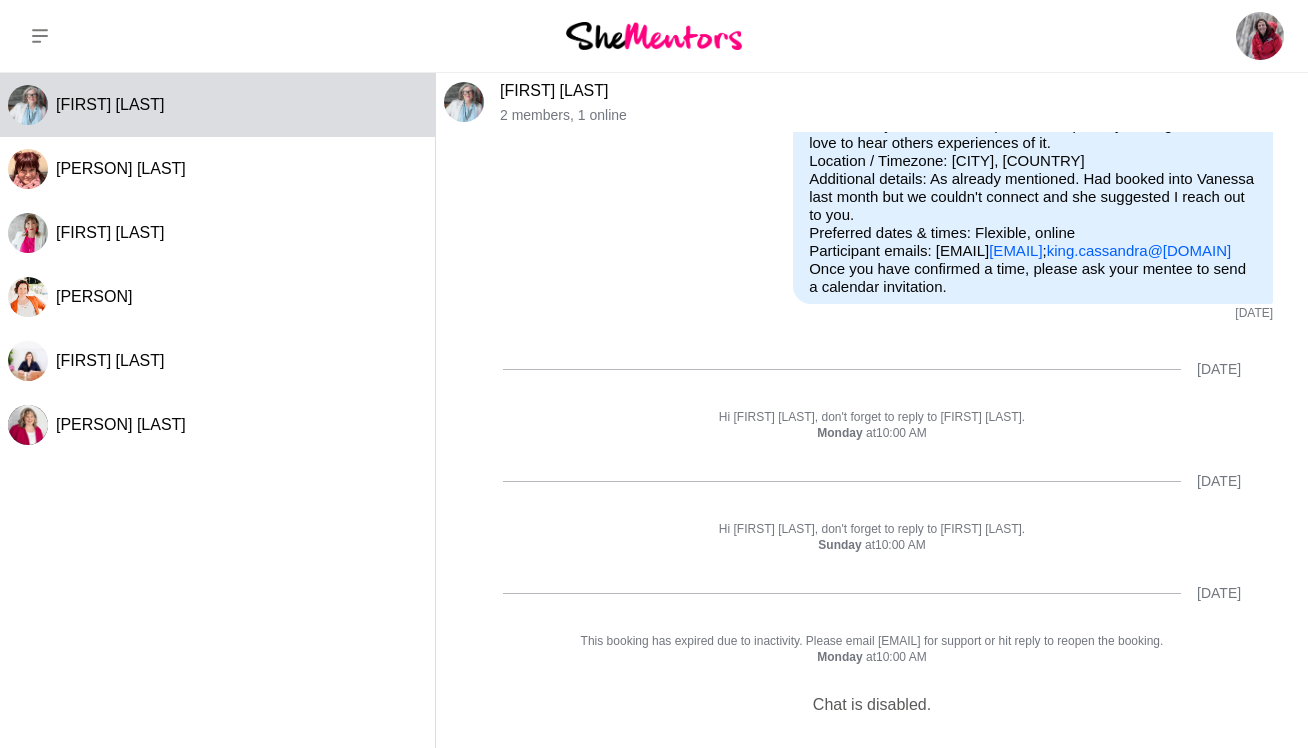 click on "Chat is disabled." at bounding box center [872, 705] 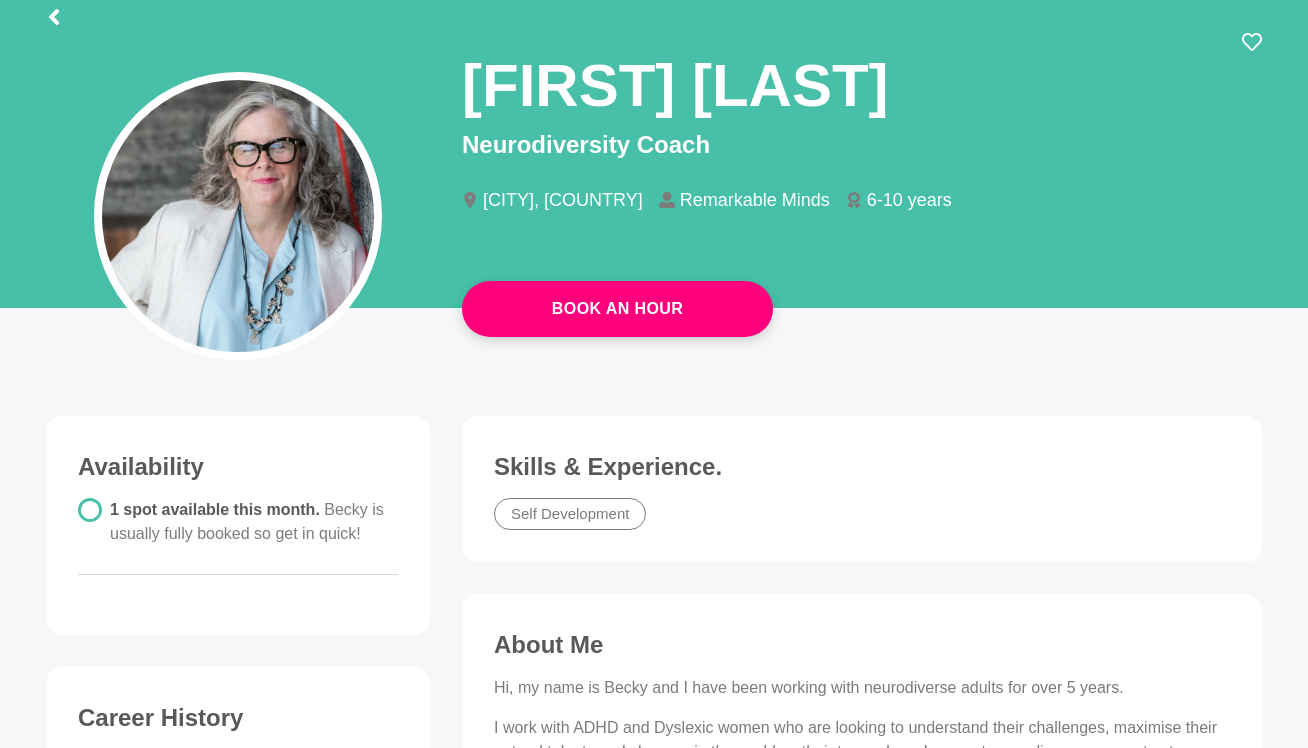 scroll, scrollTop: 151, scrollLeft: 0, axis: vertical 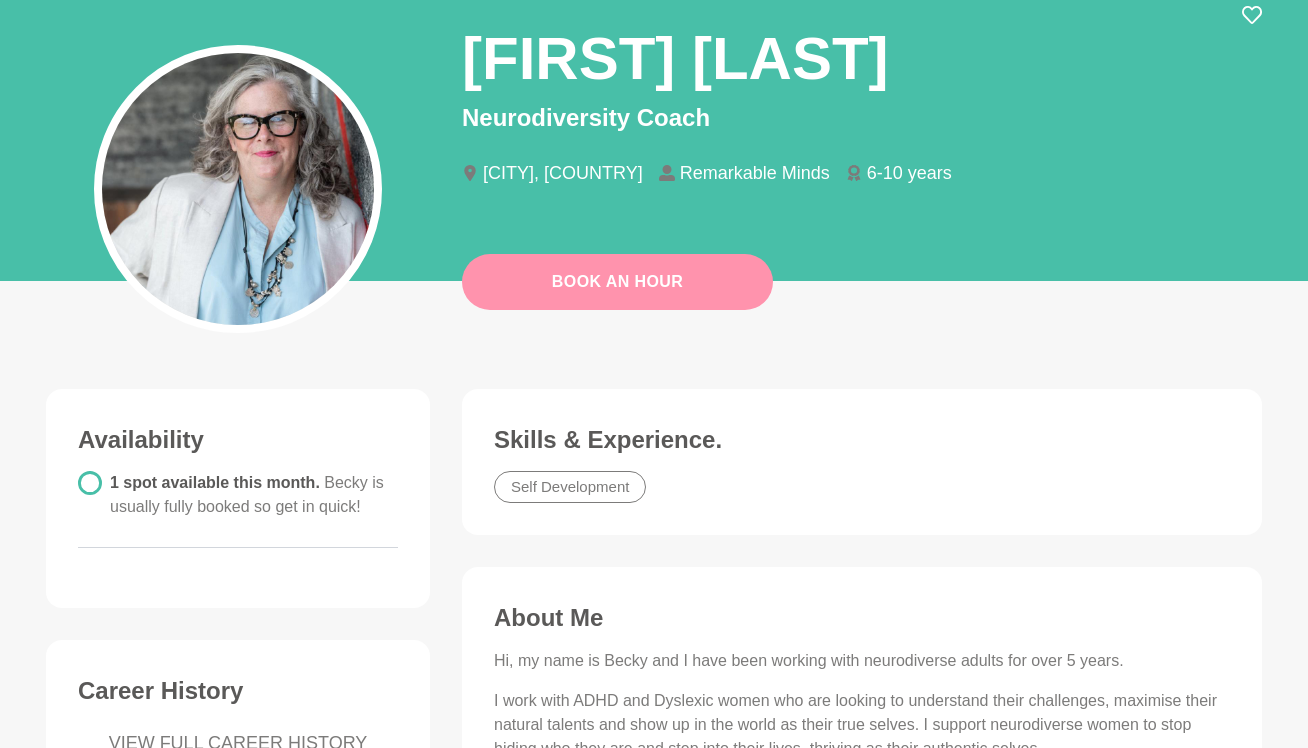 click on "Book An Hour" at bounding box center [617, 282] 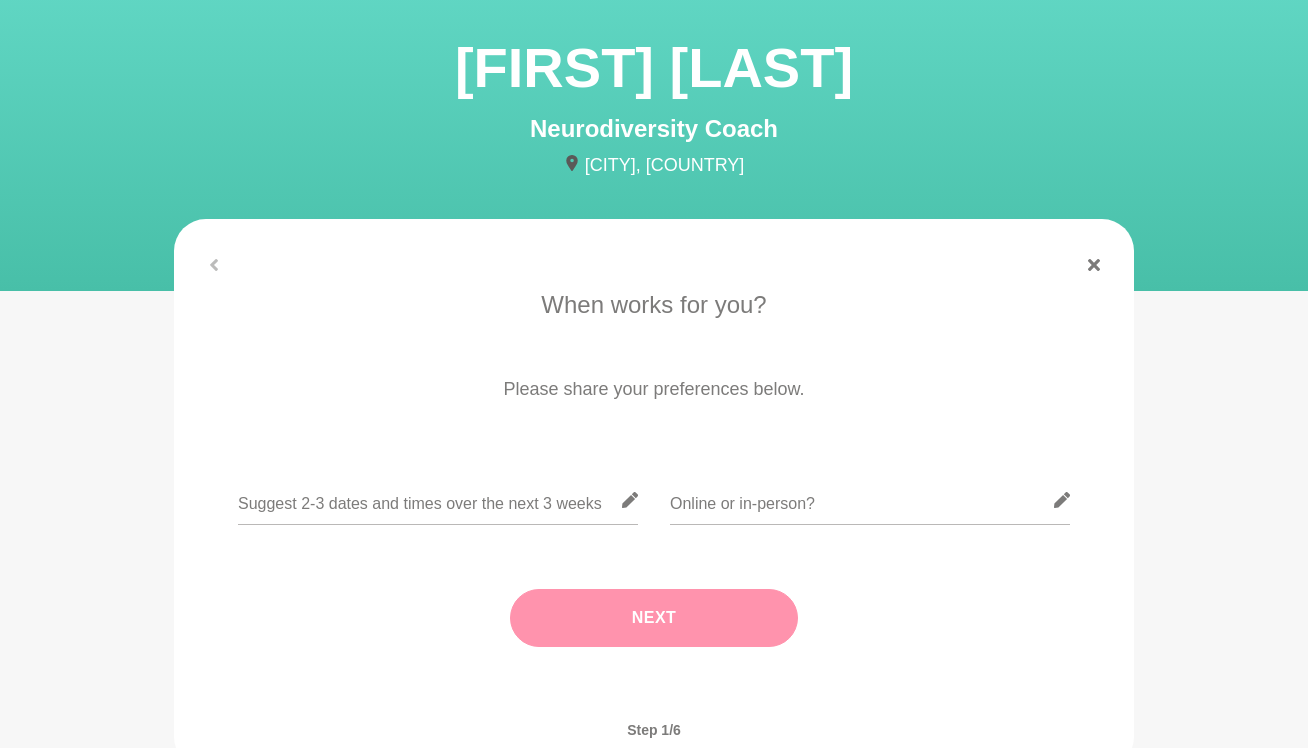scroll, scrollTop: 190, scrollLeft: 0, axis: vertical 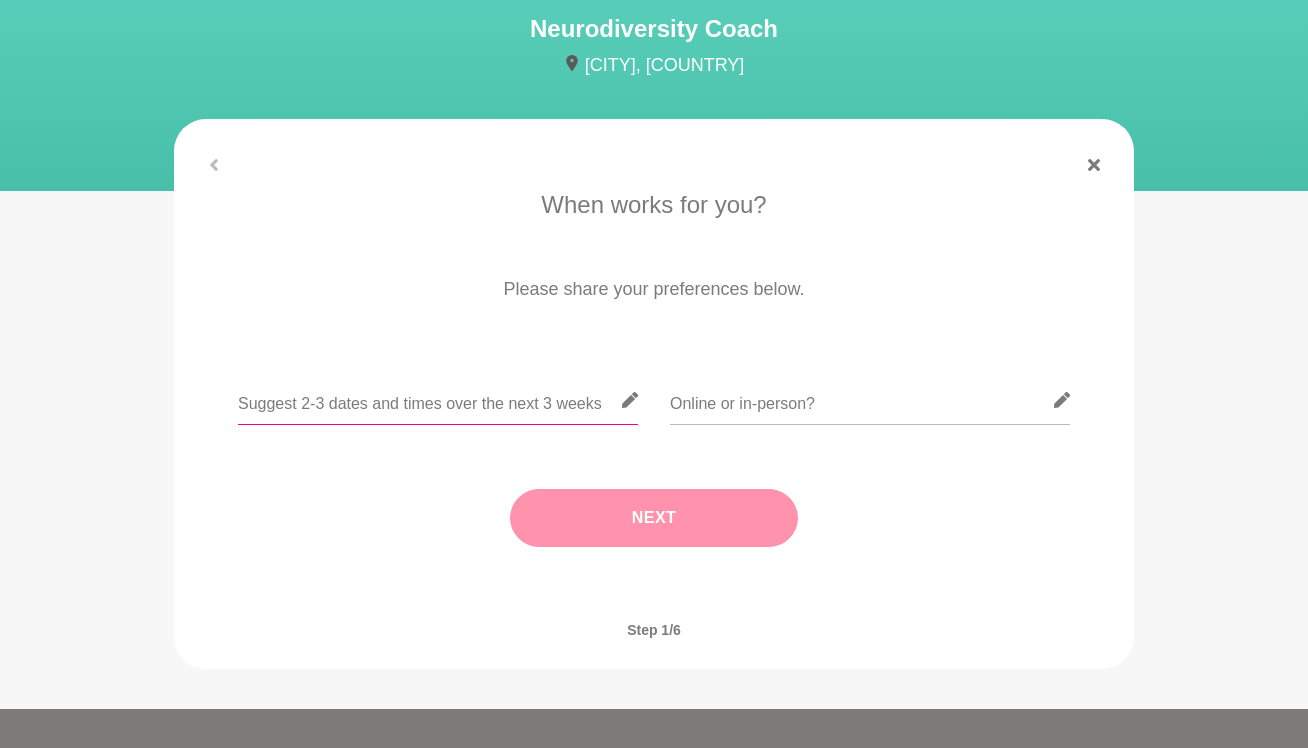 click at bounding box center [438, 400] 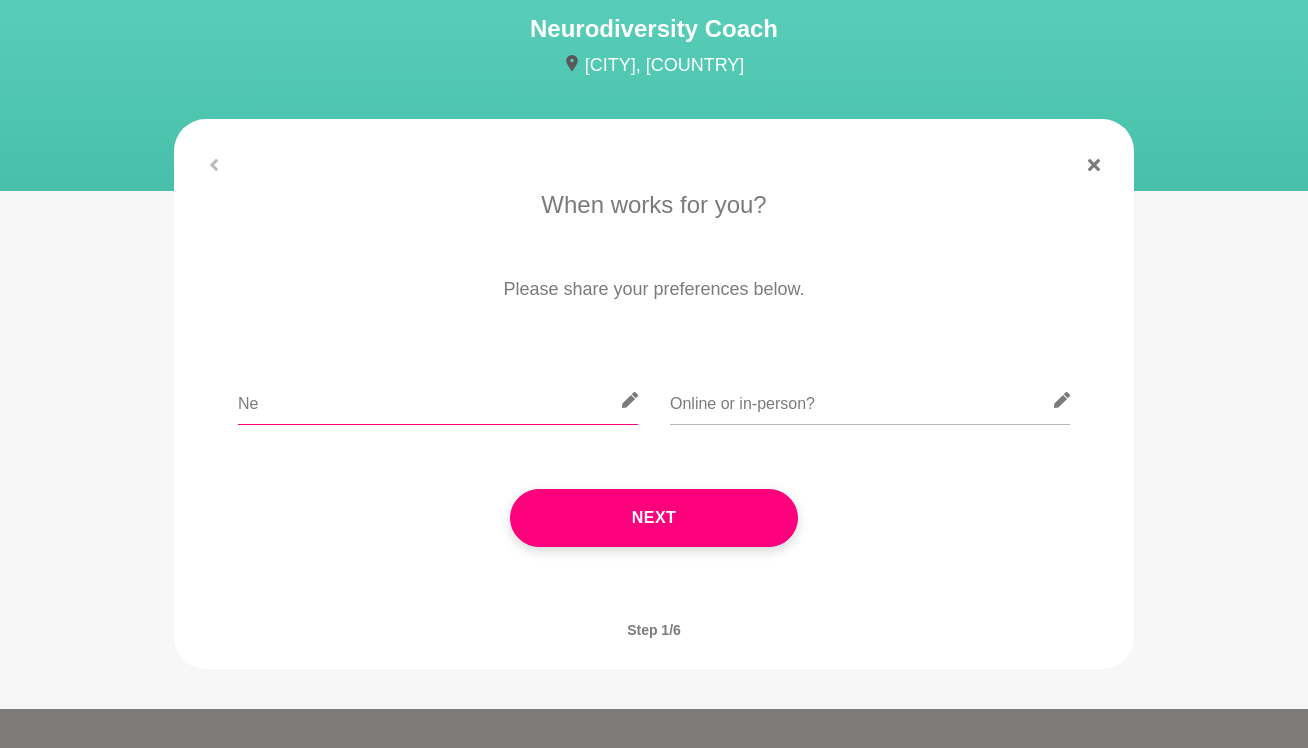 type on "N" 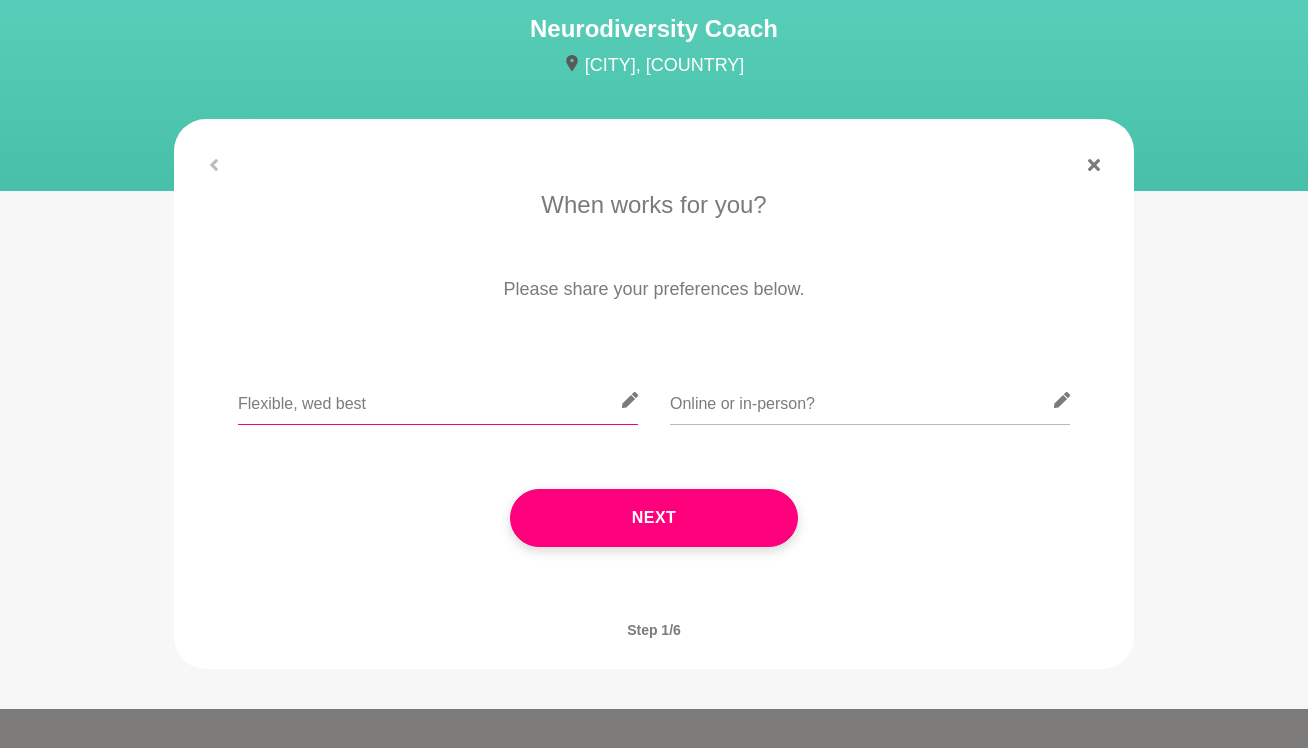 type on "Flexible, wed best" 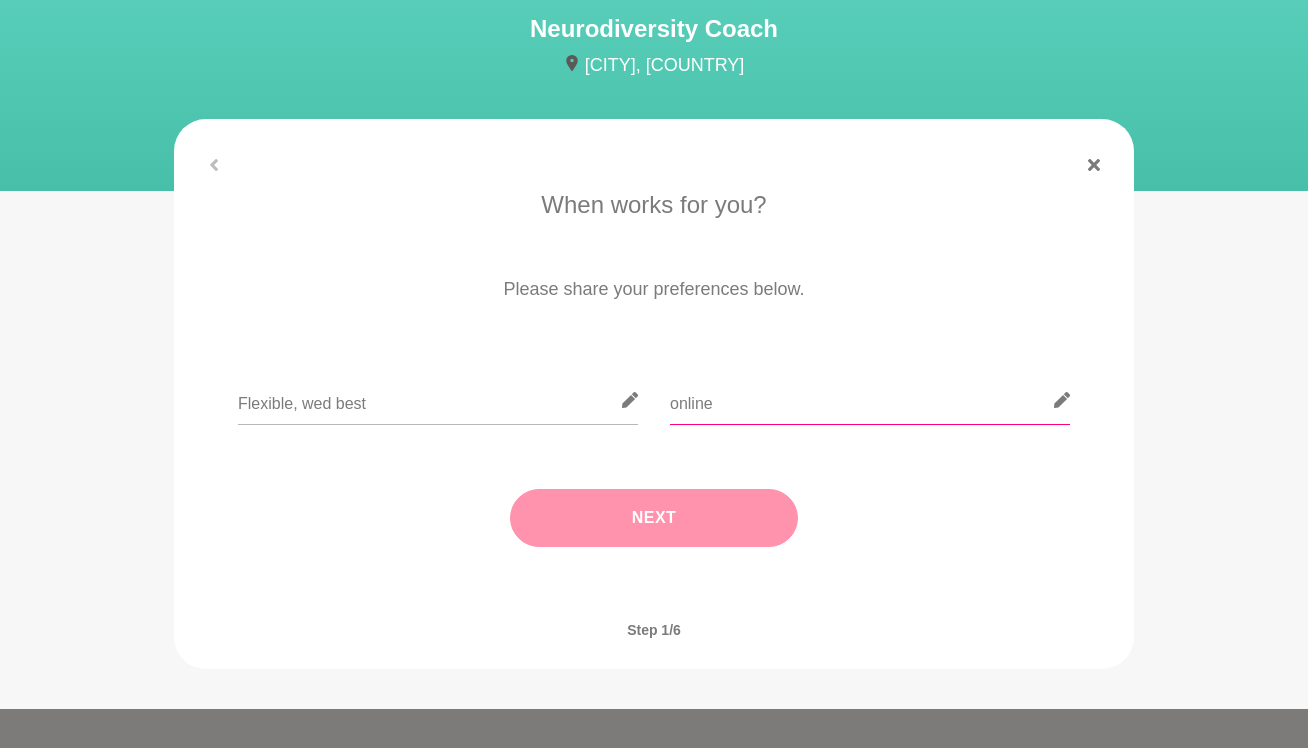 type on "online" 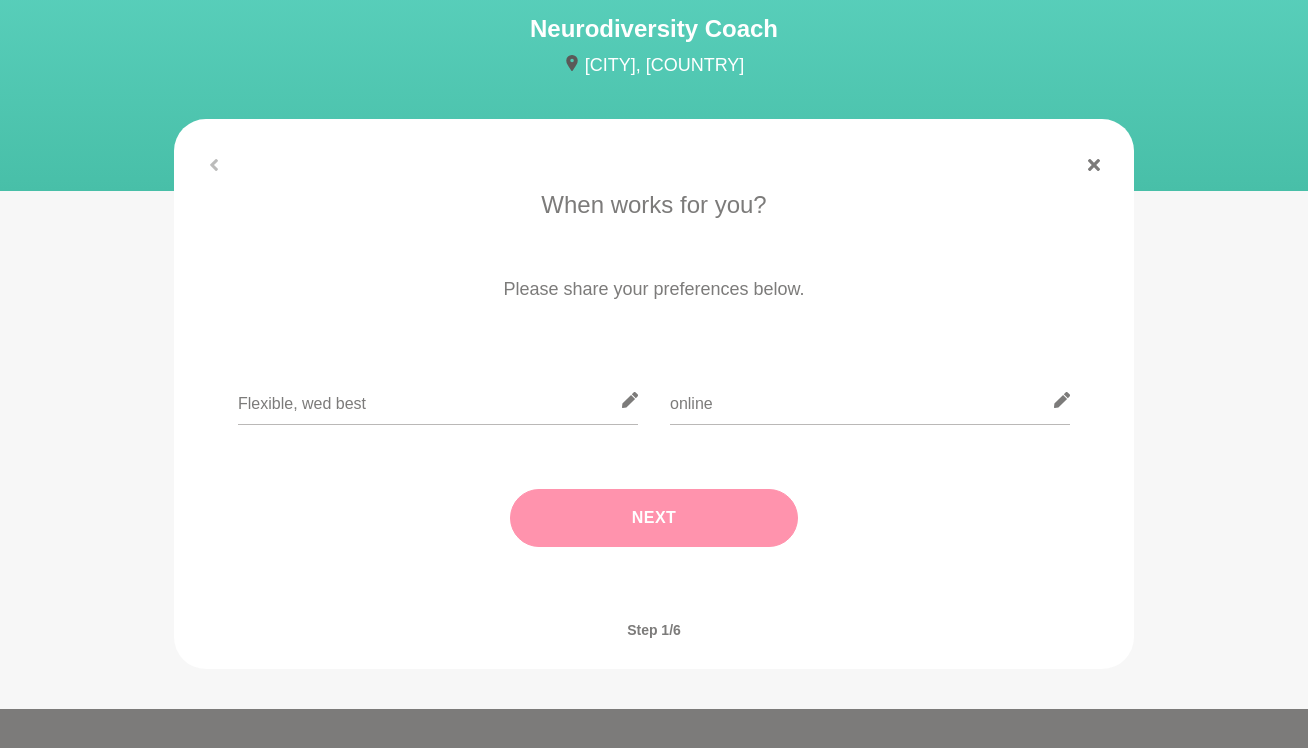 click on "Next" at bounding box center (654, 518) 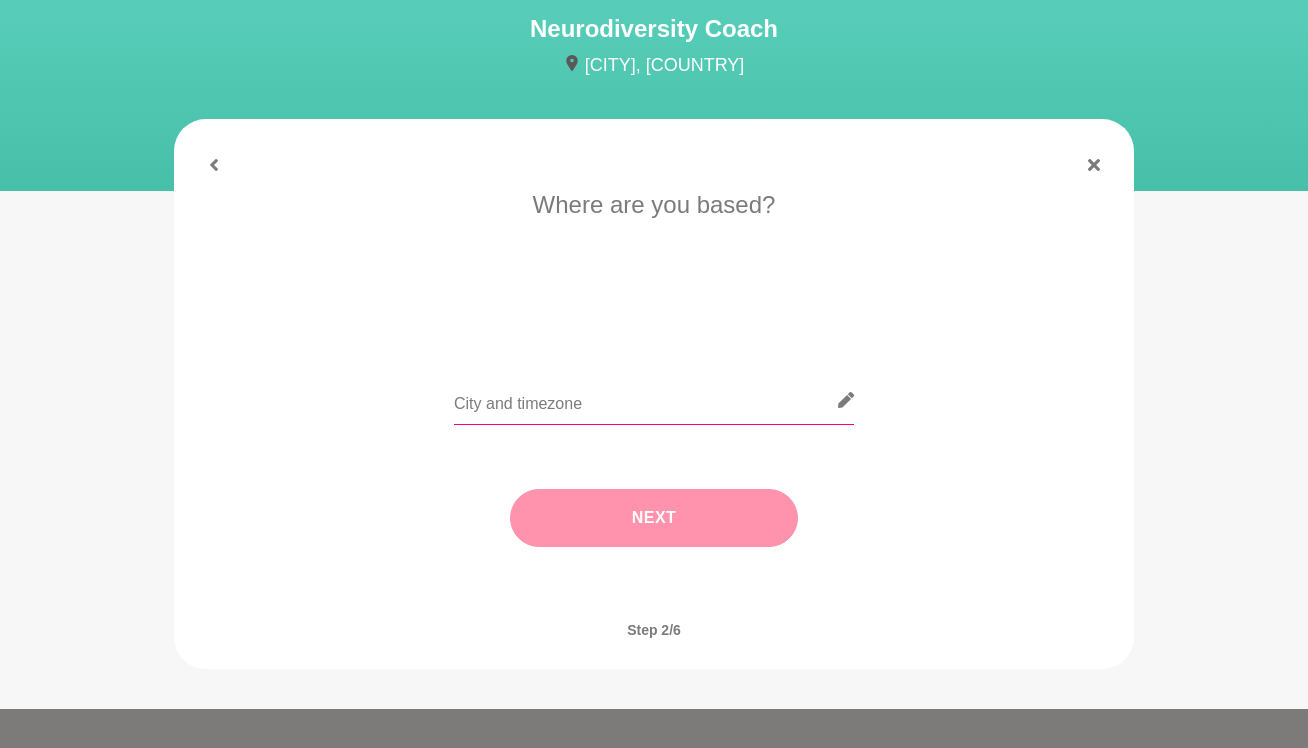 click at bounding box center (654, 400) 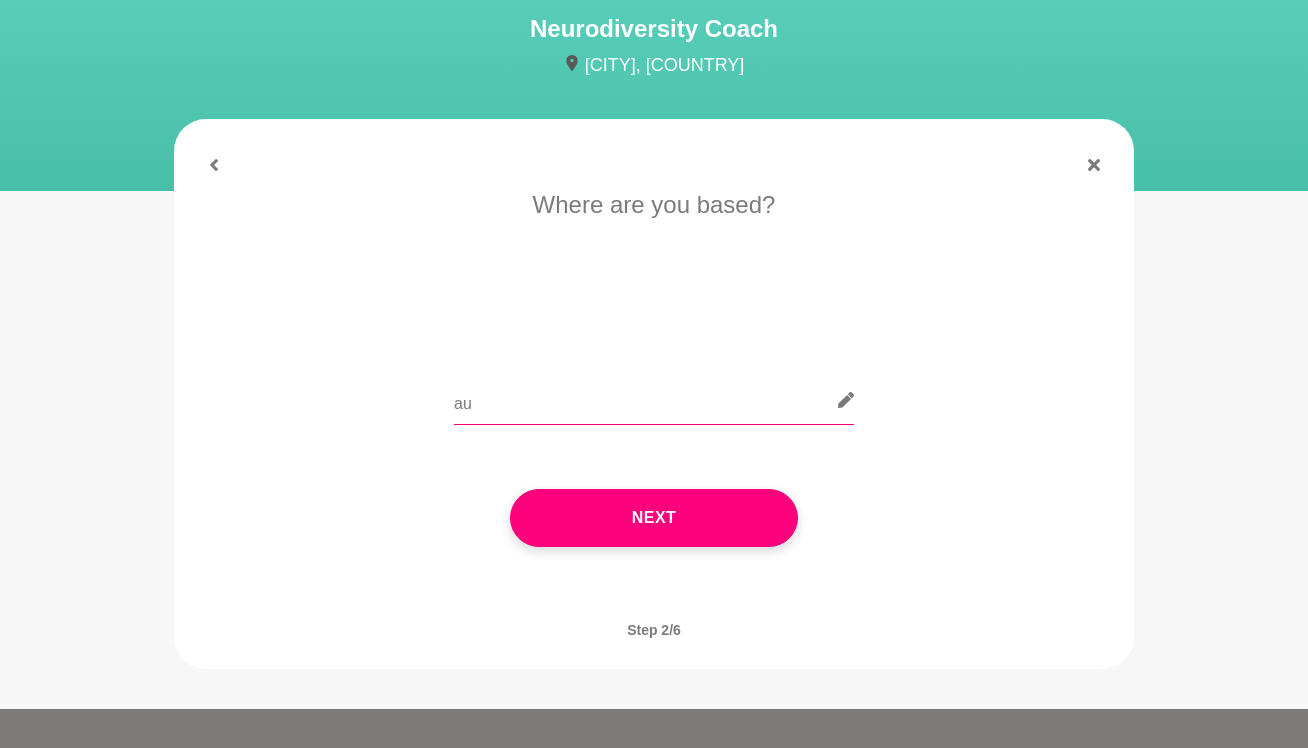type on "a" 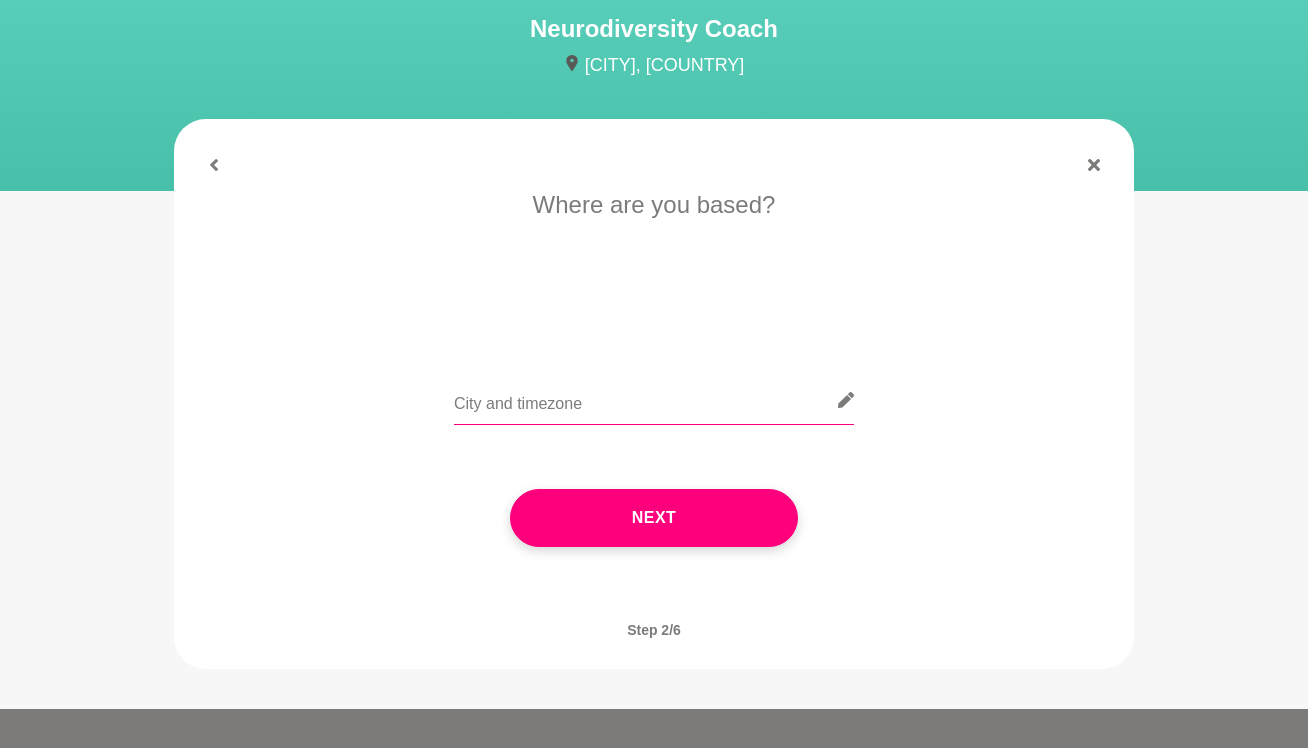 type on "[FIRST]" 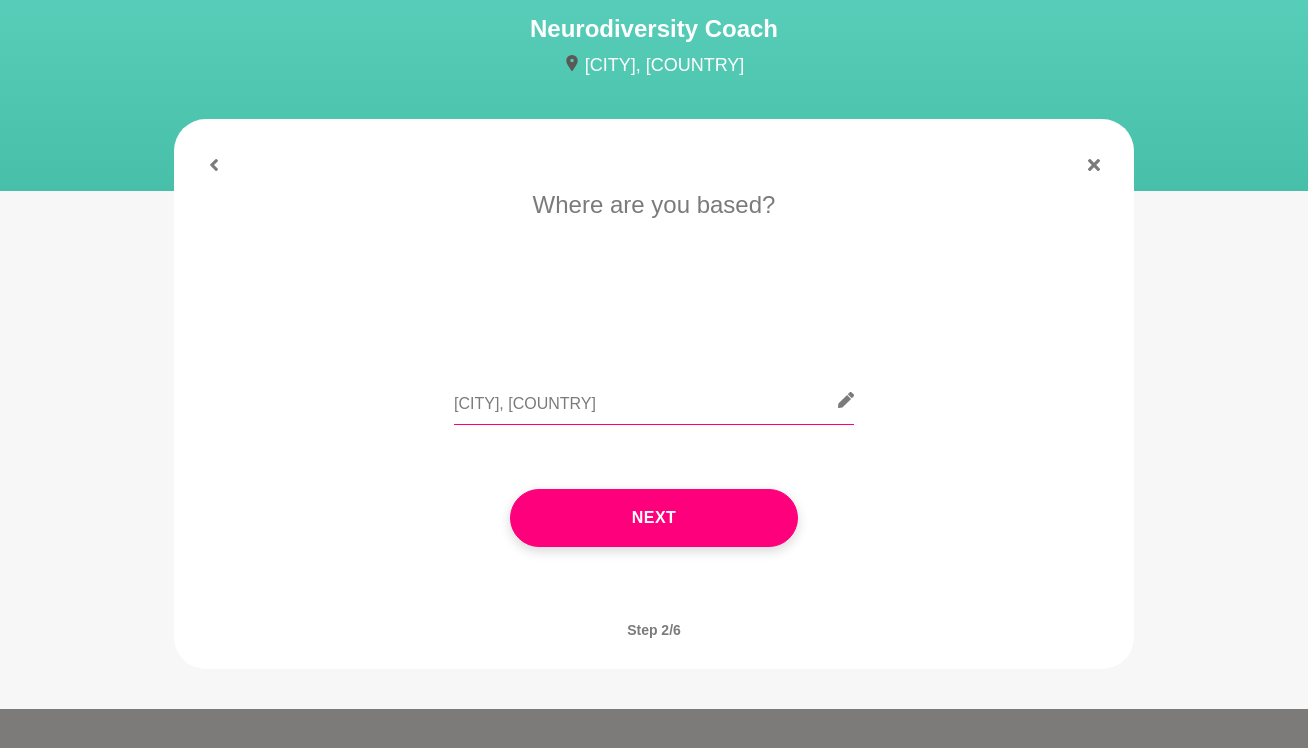 drag, startPoint x: 565, startPoint y: 412, endPoint x: 407, endPoint y: 402, distance: 158.31615 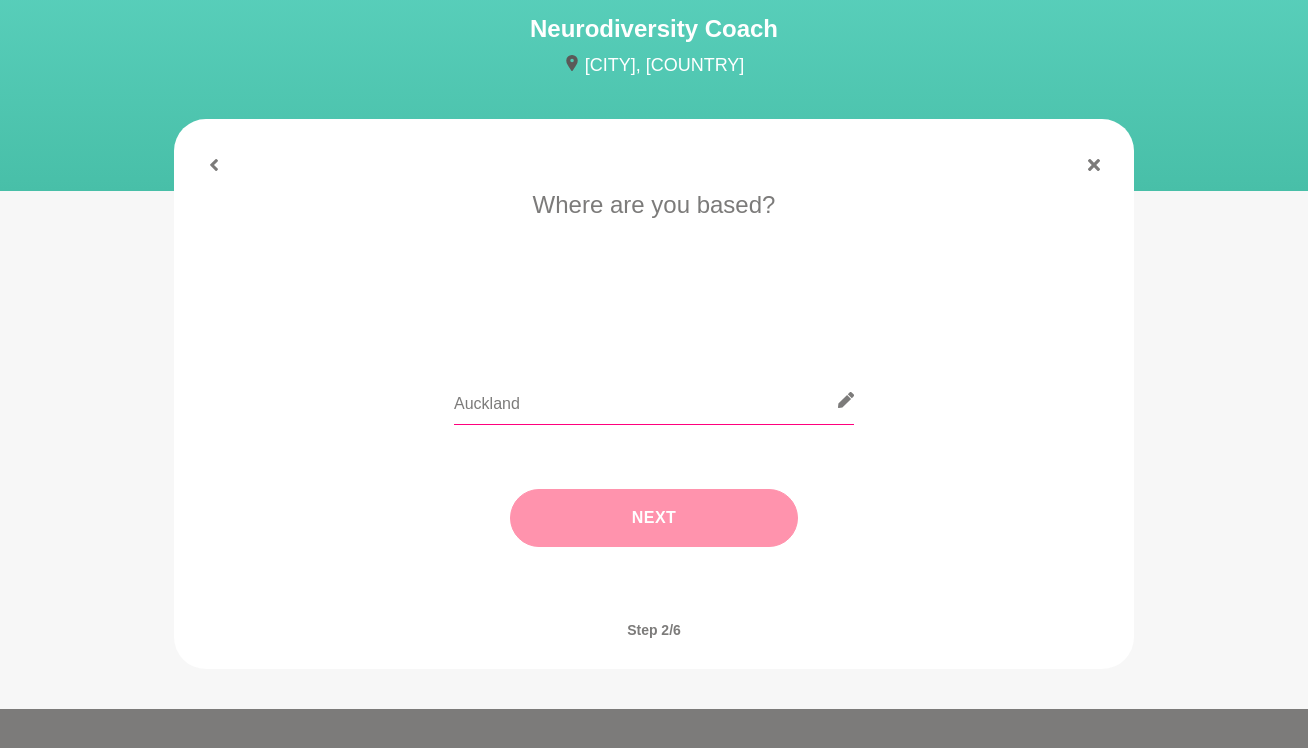 type on "Auckland" 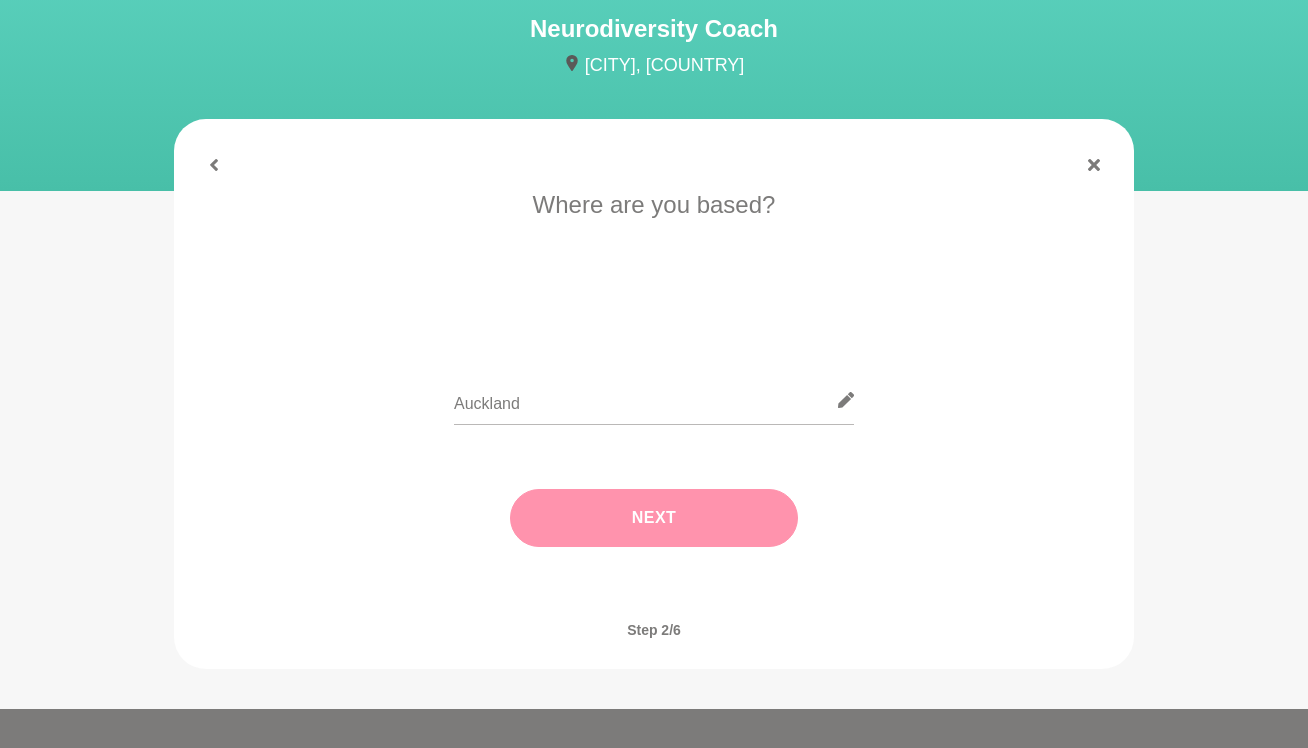 click on "Next" at bounding box center [654, 518] 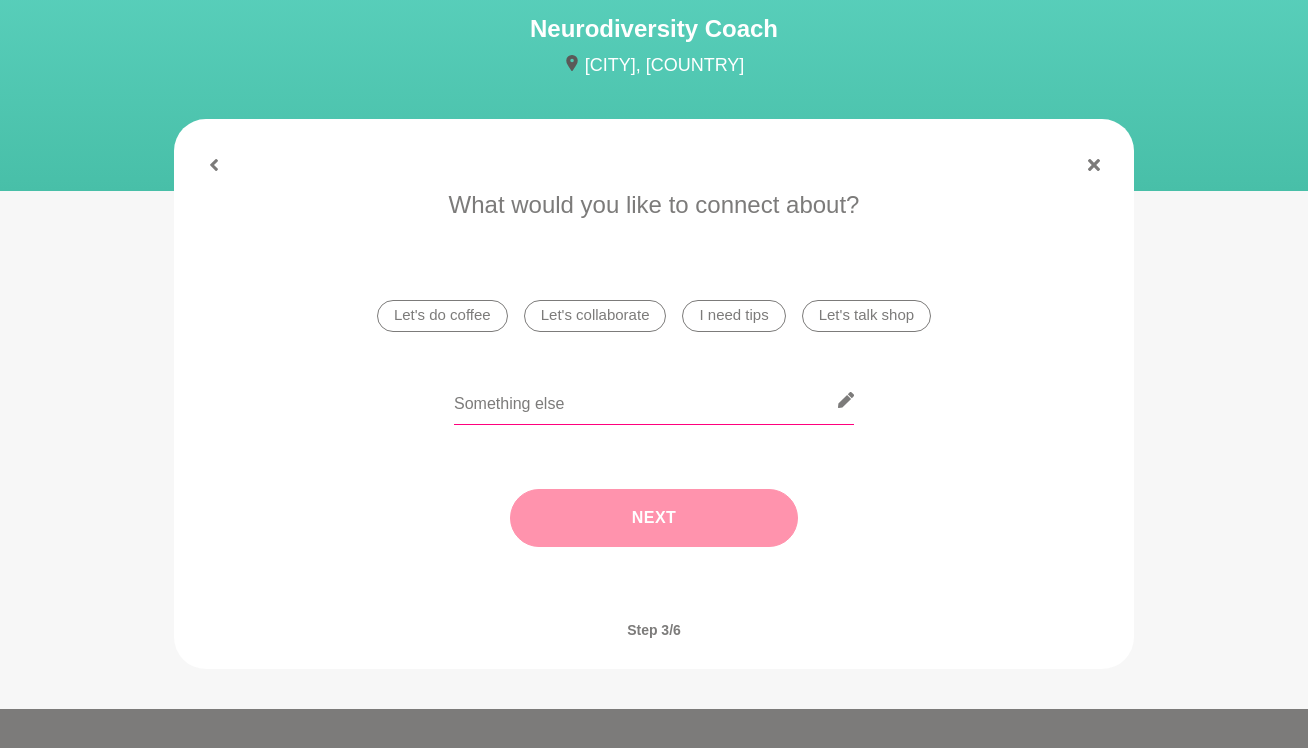 click at bounding box center (654, 400) 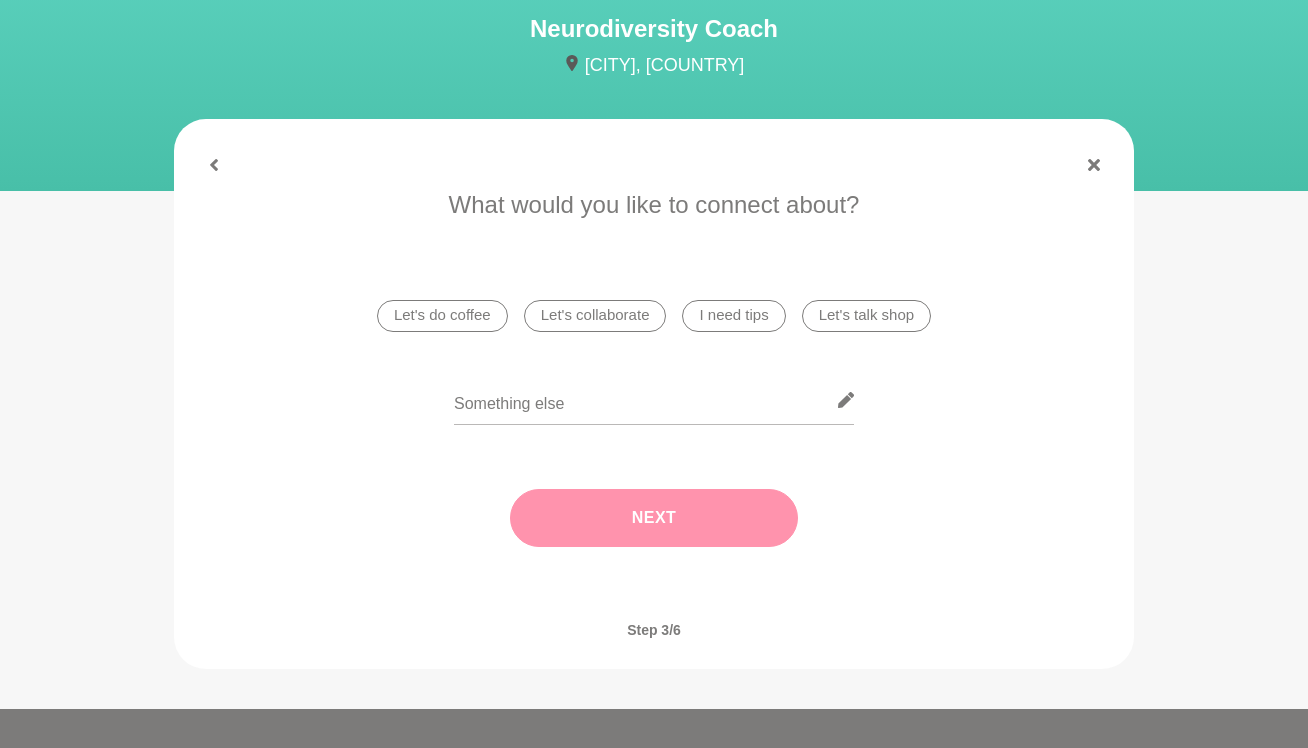 click on "Let's do coffee" at bounding box center [442, 316] 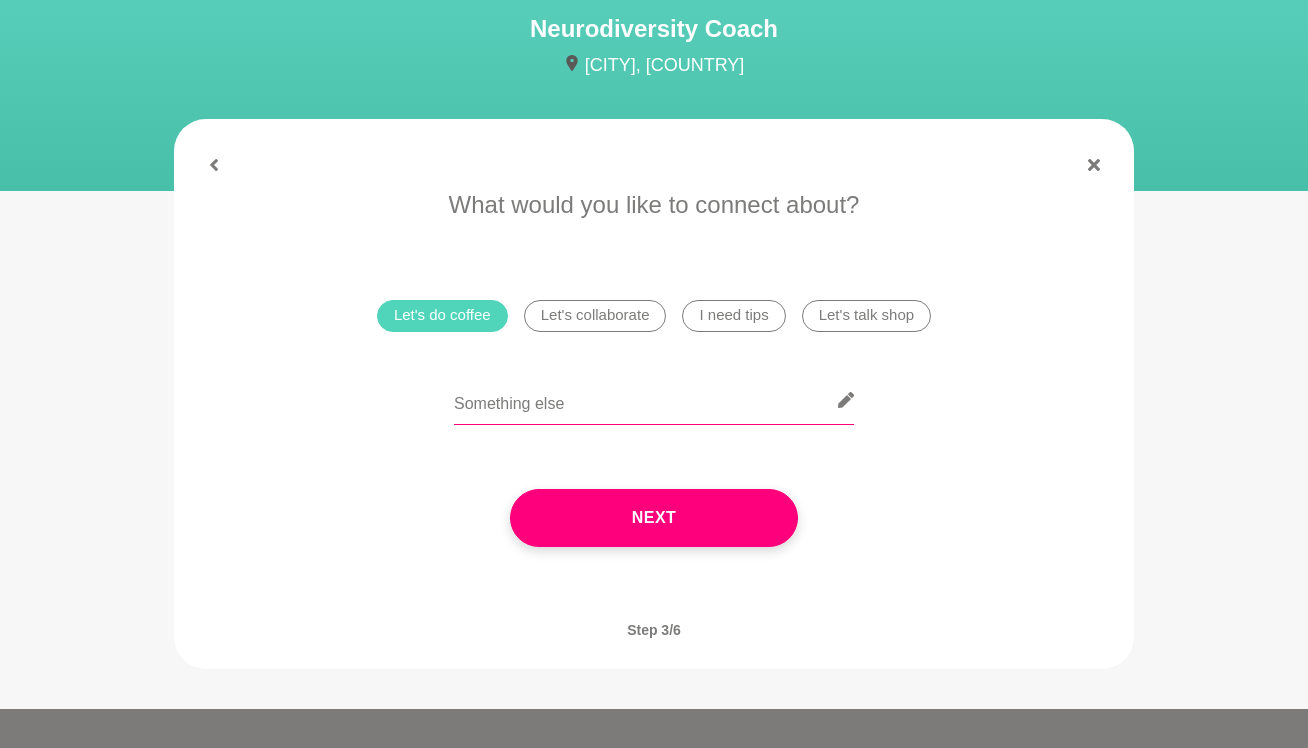 click at bounding box center [654, 400] 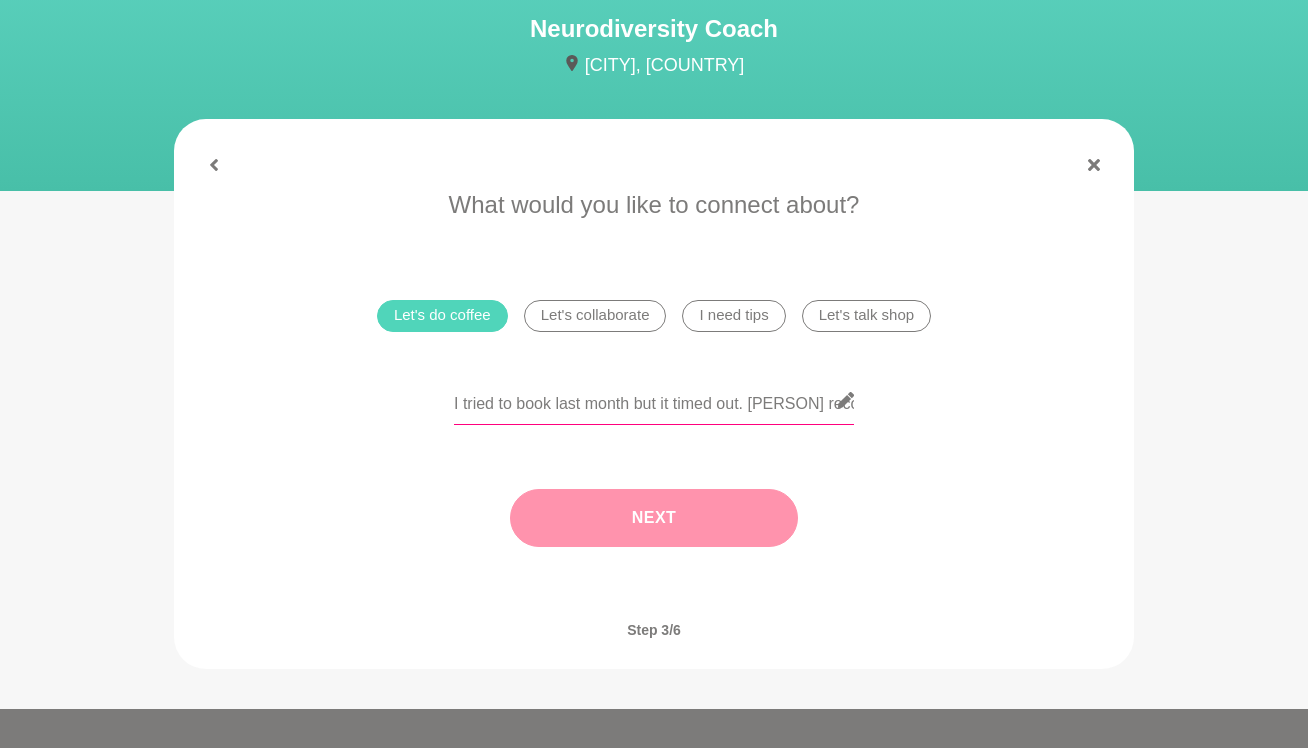 type on "I tried to book last month but it timed out. Vanessa recommended I book with you after she had to cancel for family reasons. Interested in hearing more about the Davis method and coaching." 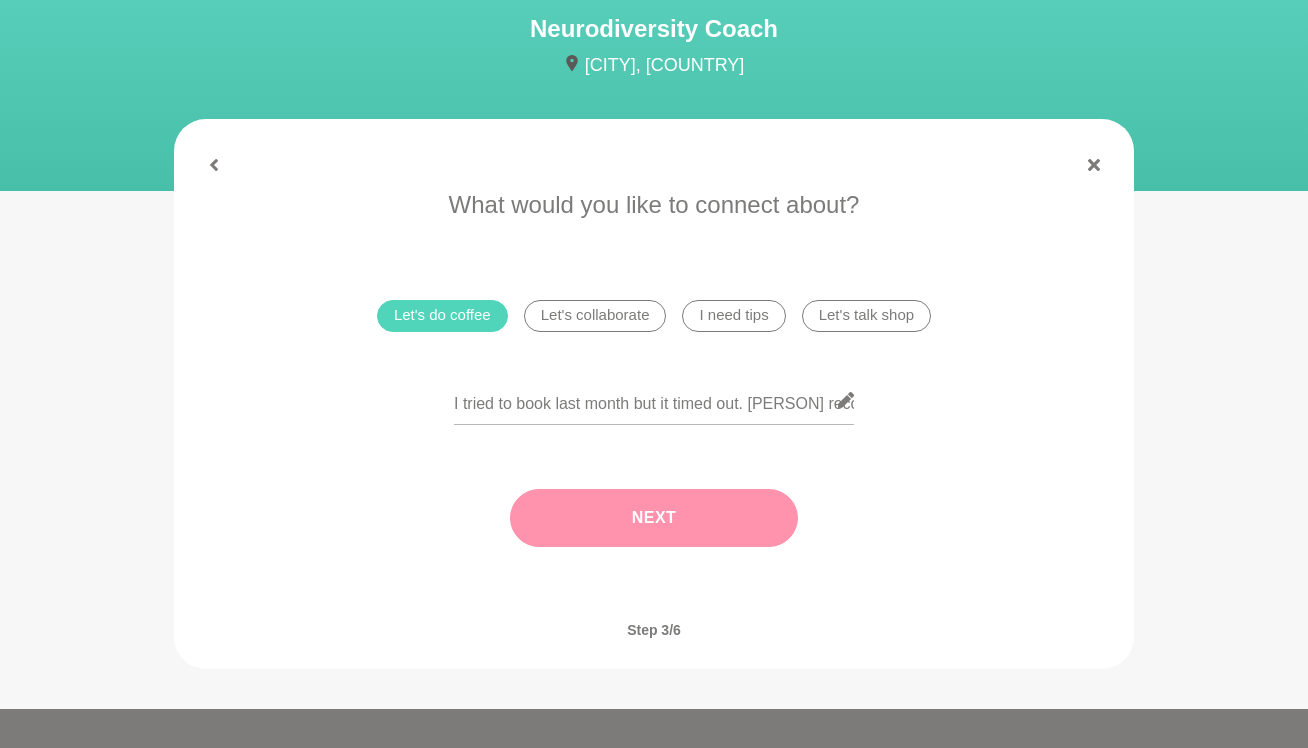 click on "Next" at bounding box center (654, 518) 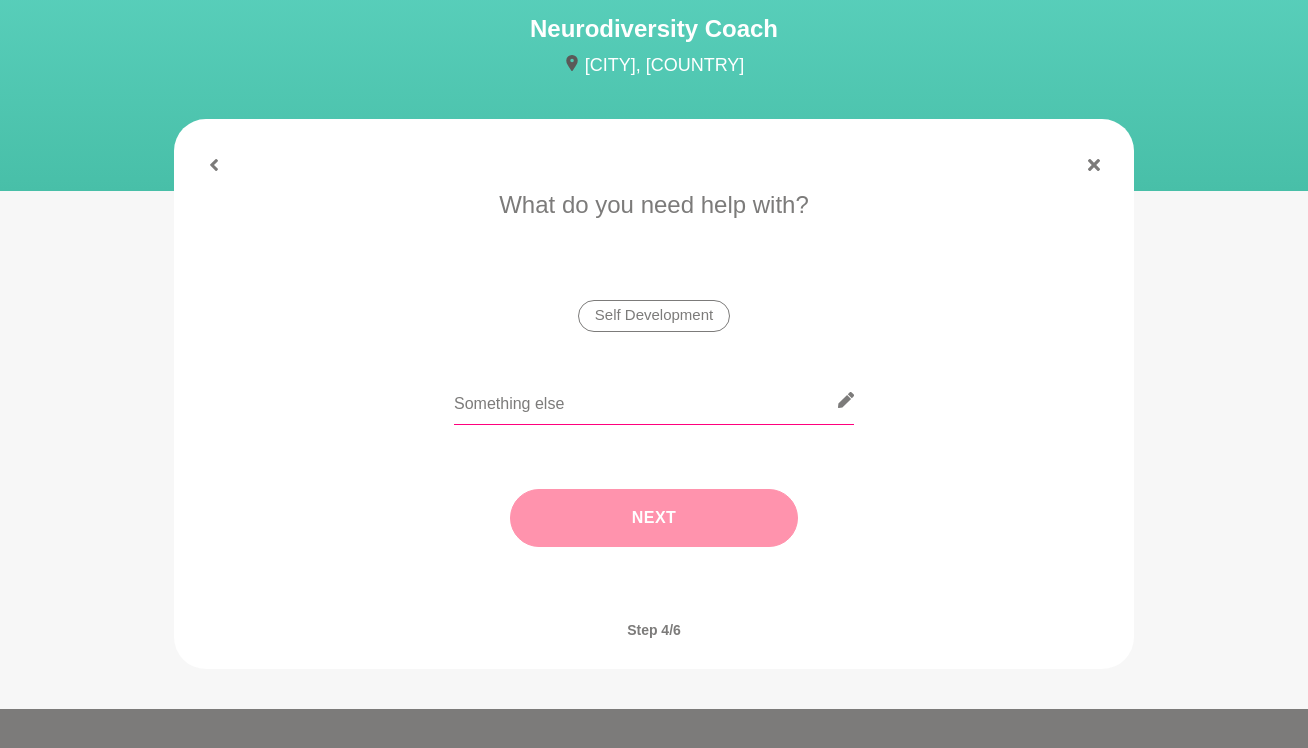 click at bounding box center [654, 400] 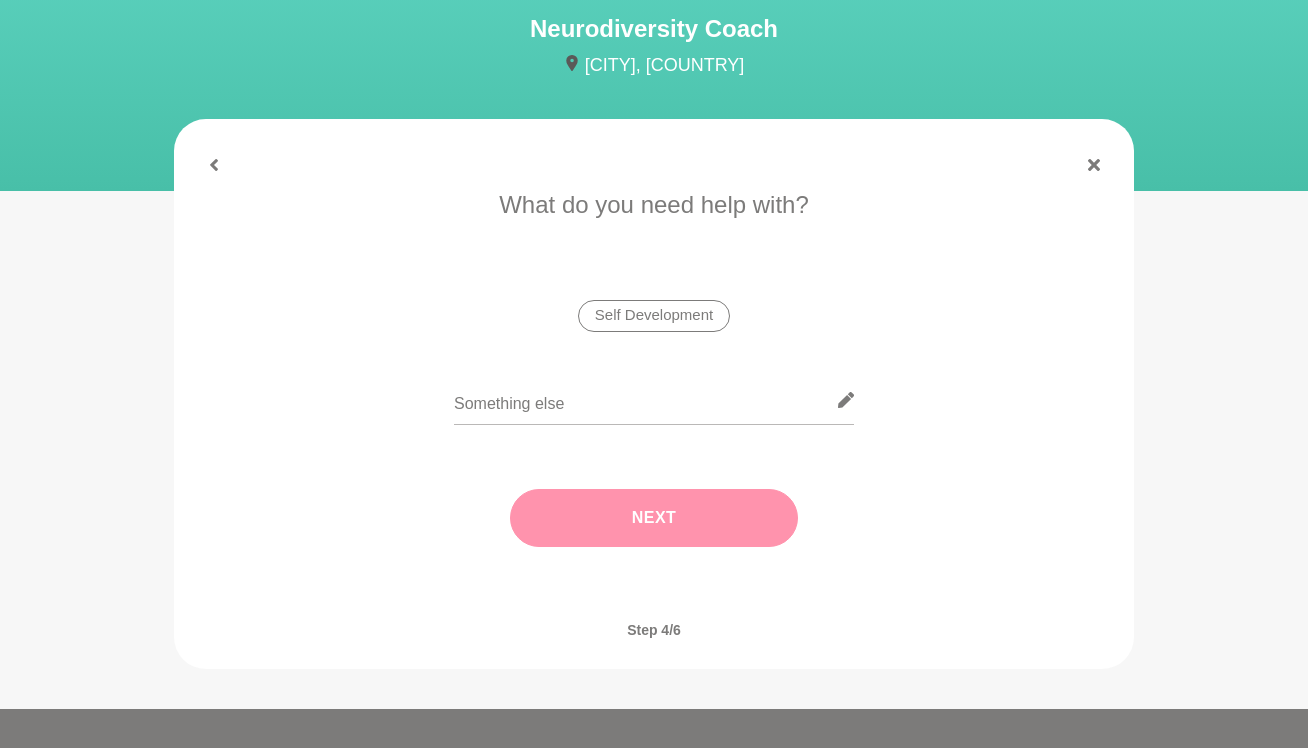 click on "Self Development" at bounding box center [654, 316] 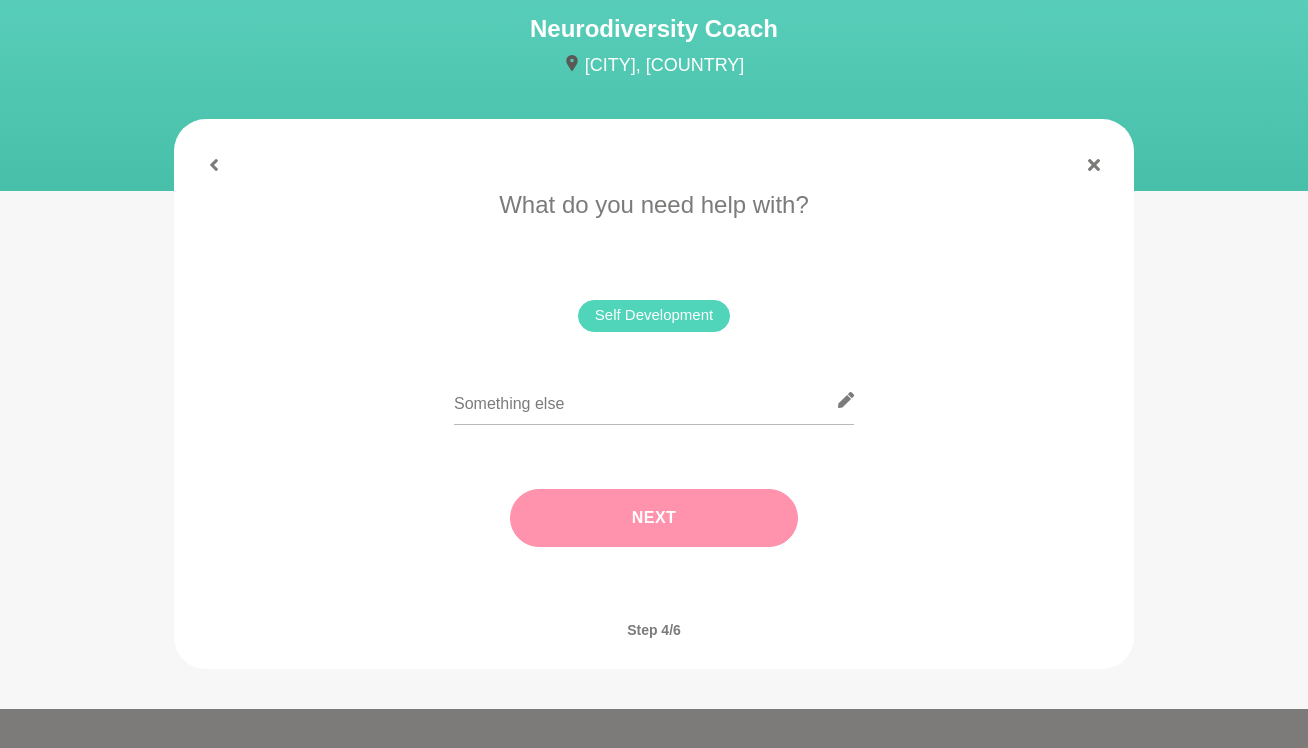 click on "Next" at bounding box center (654, 518) 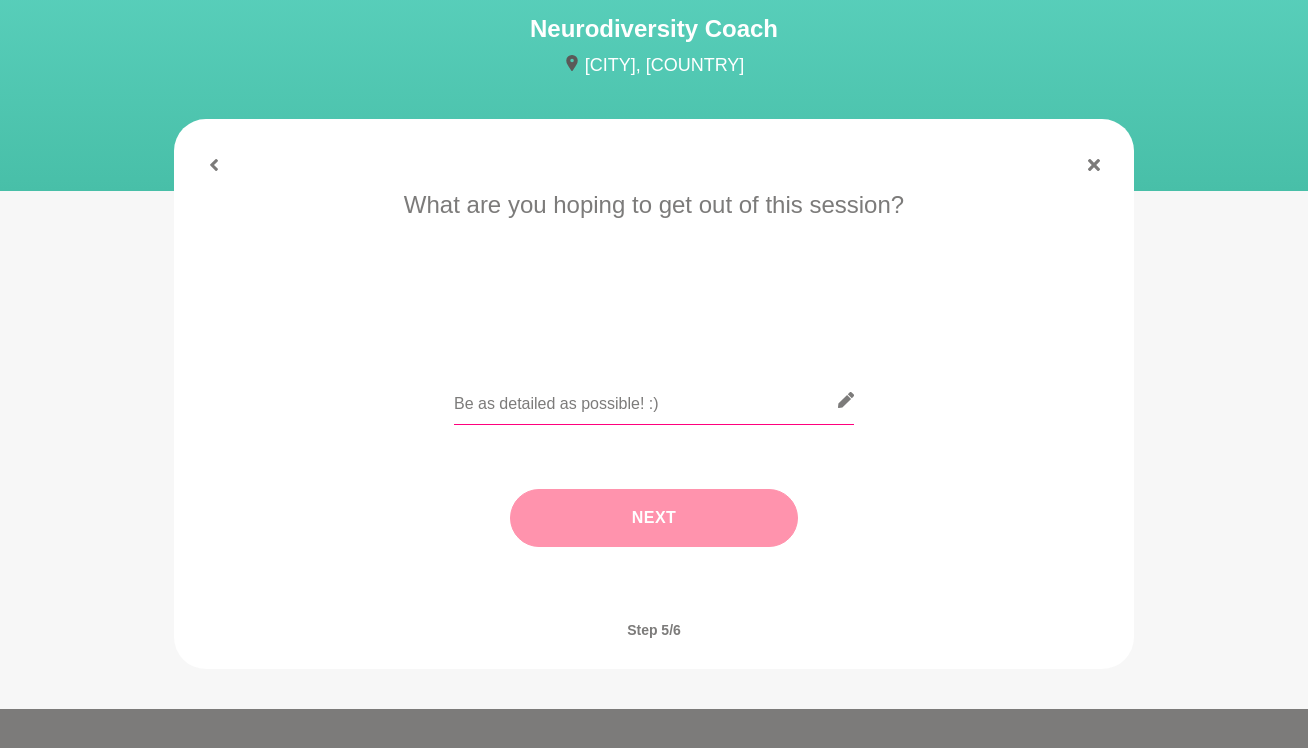 click at bounding box center (654, 400) 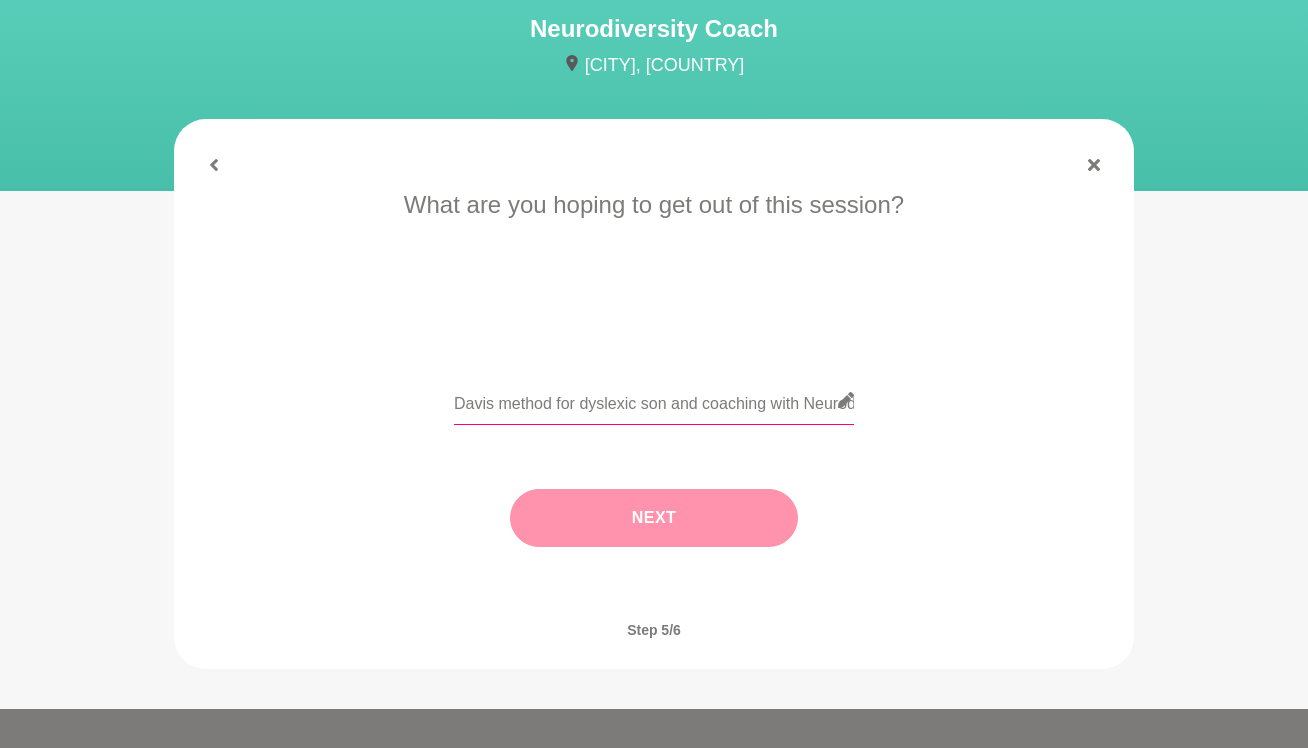 type on "Davis method for dyslexic son and coaching with Neurodiversity" 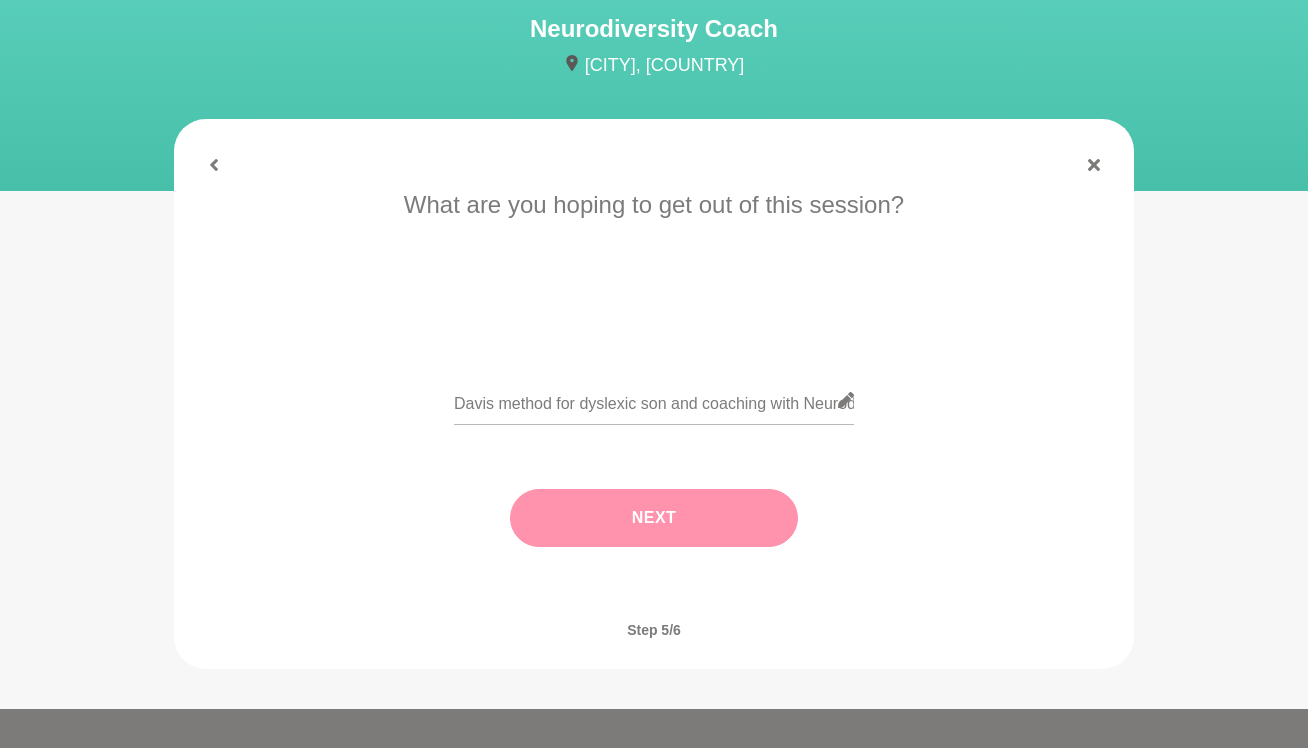 click on "Next" at bounding box center [654, 518] 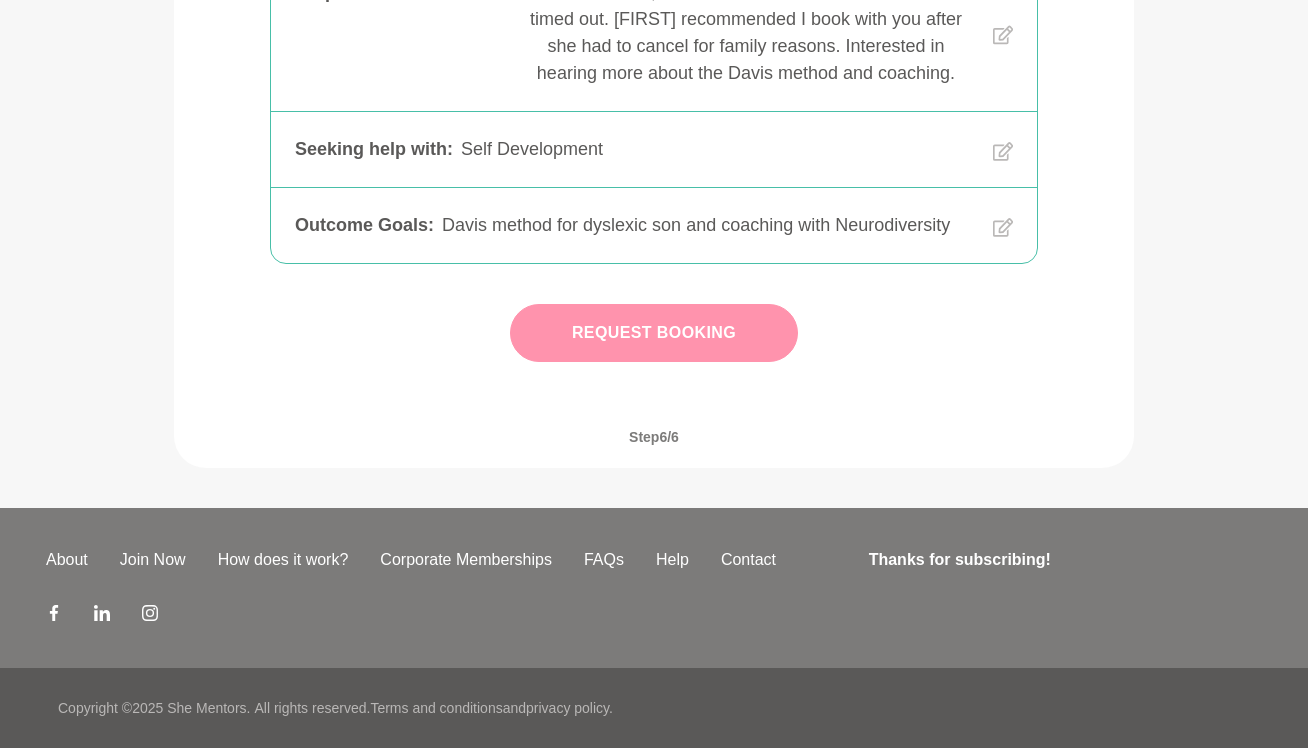 scroll, scrollTop: 643, scrollLeft: 0, axis: vertical 